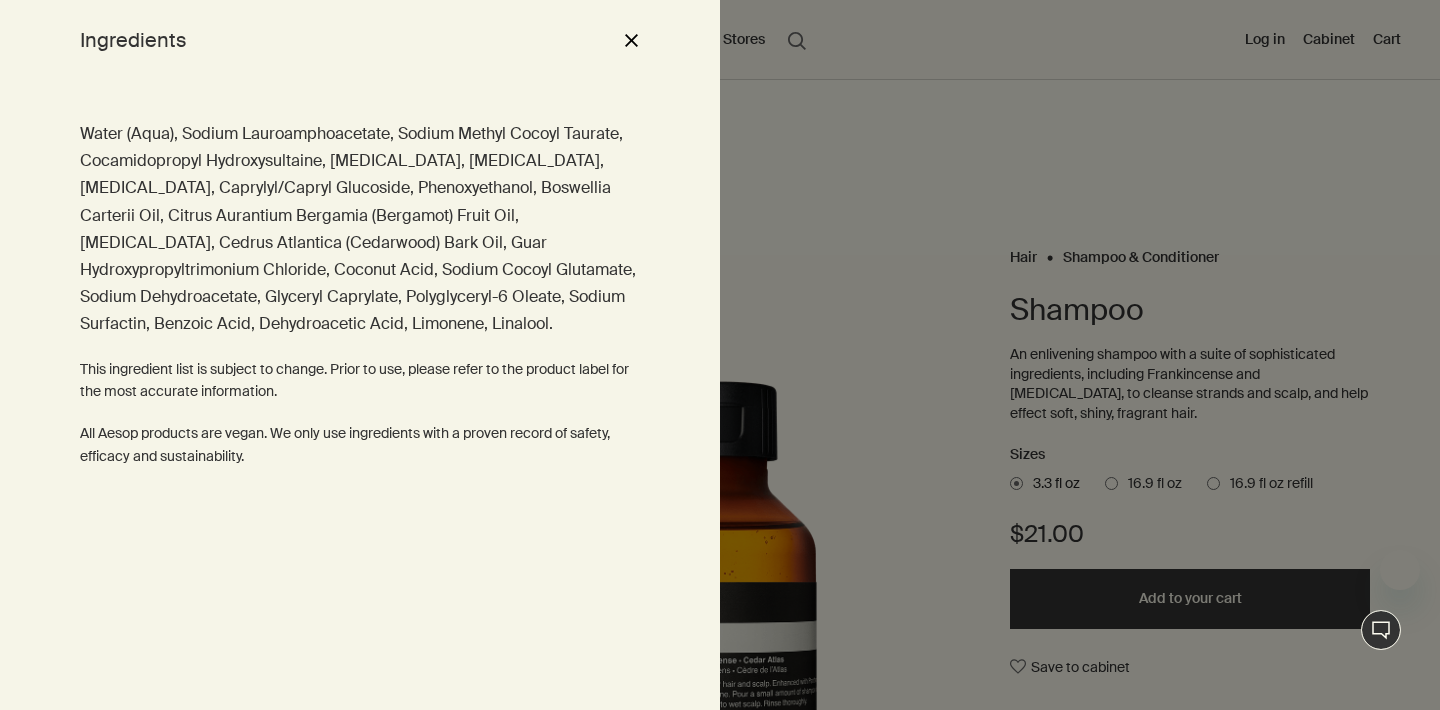 scroll, scrollTop: 0, scrollLeft: 0, axis: both 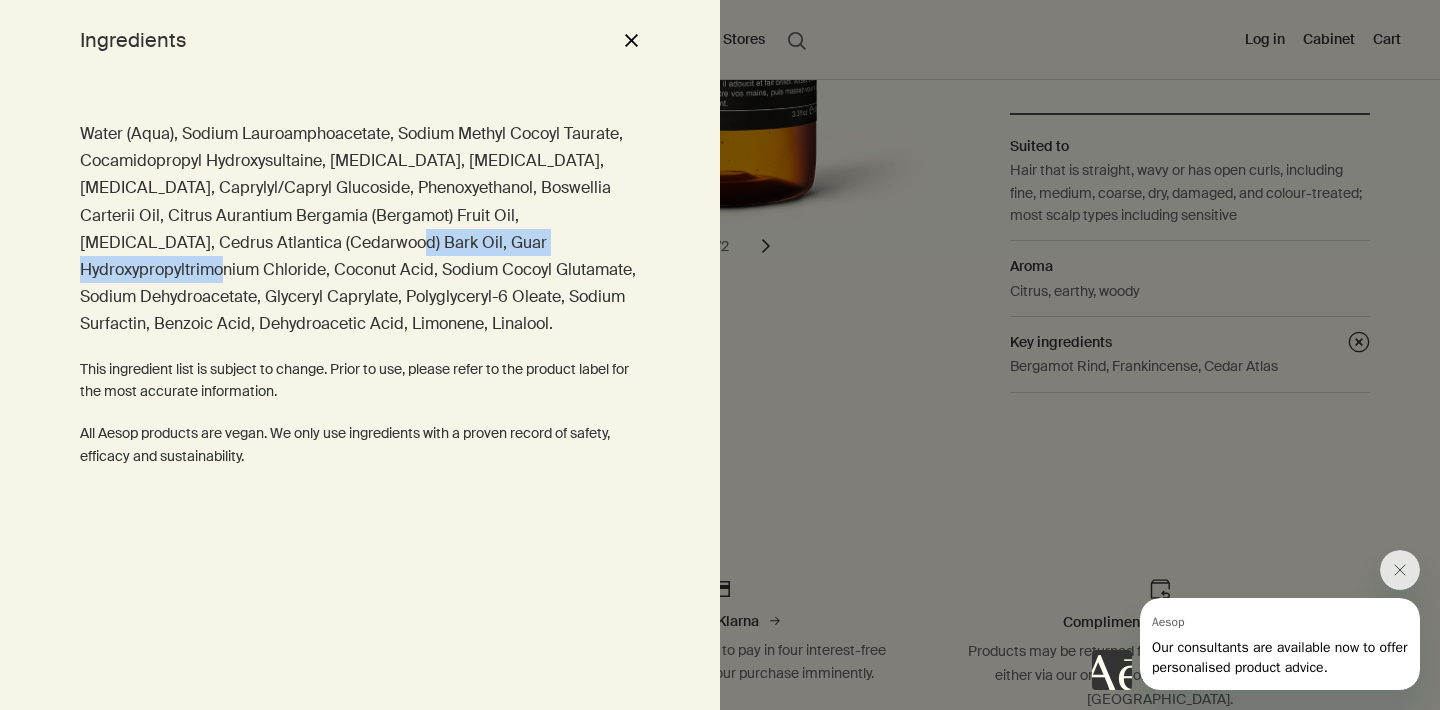 click at bounding box center [720, 355] 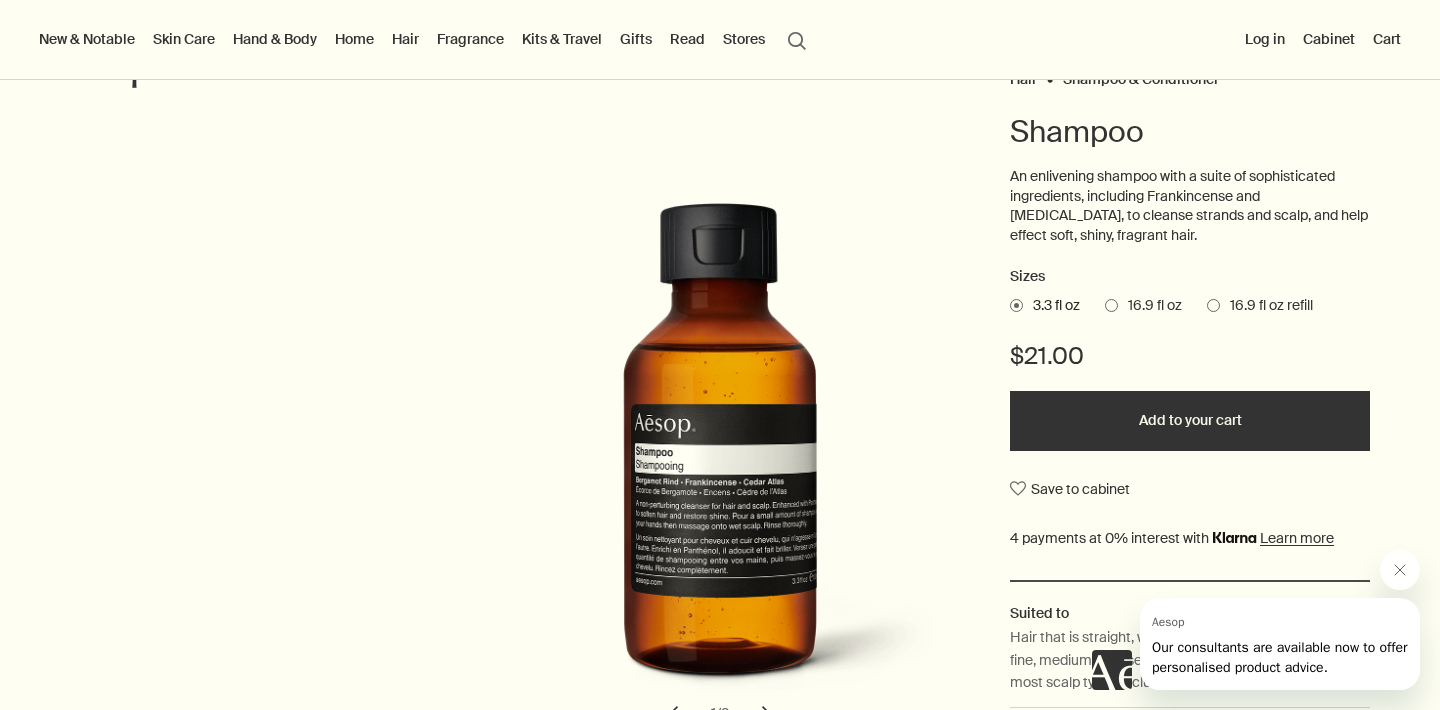 scroll, scrollTop: 129, scrollLeft: 0, axis: vertical 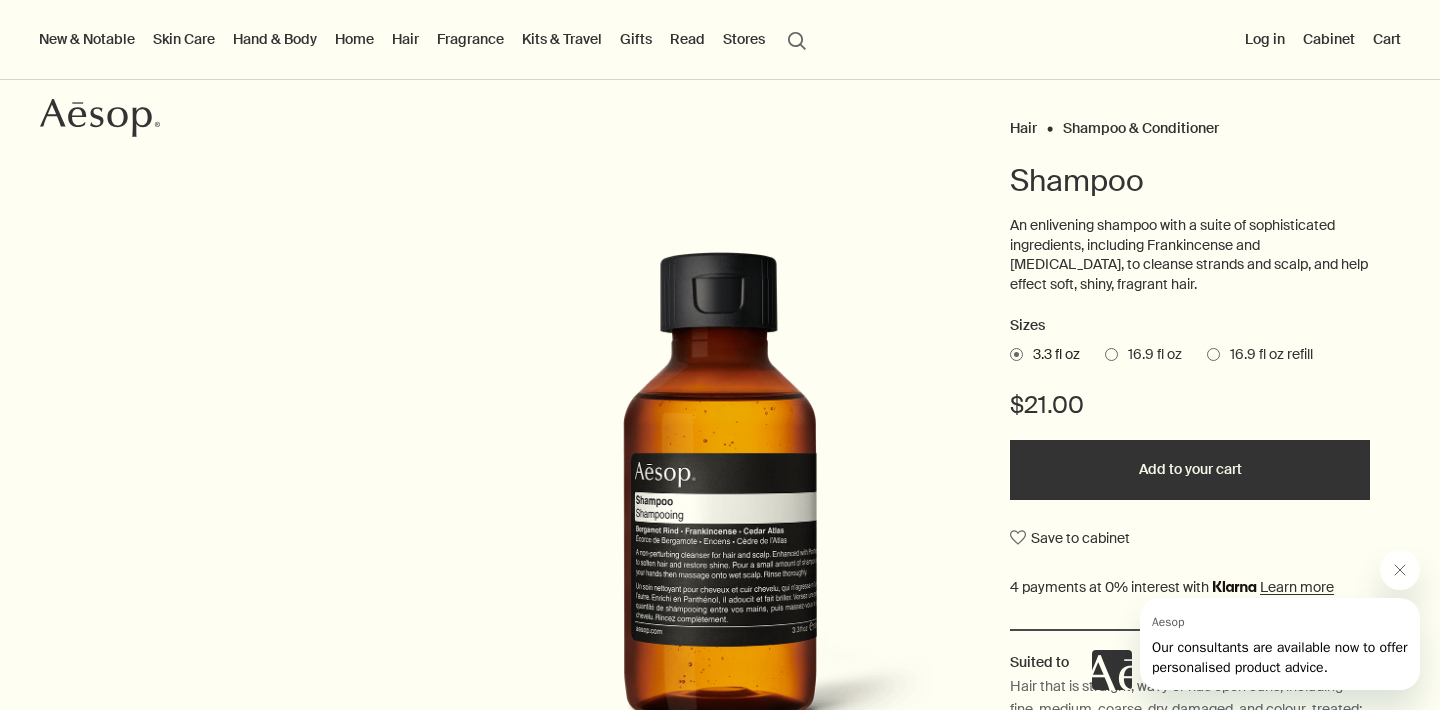 click on "16.9 fl oz" at bounding box center (1150, 355) 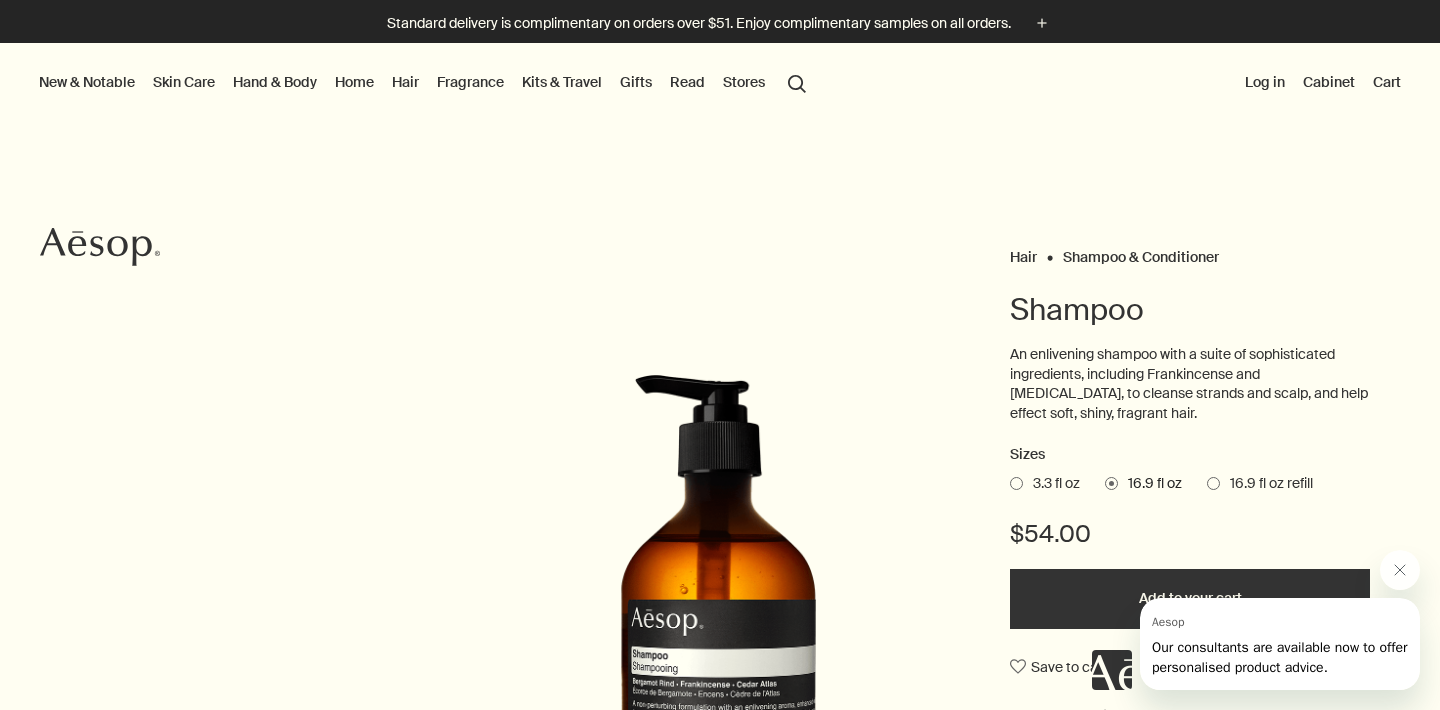 scroll, scrollTop: 0, scrollLeft: 0, axis: both 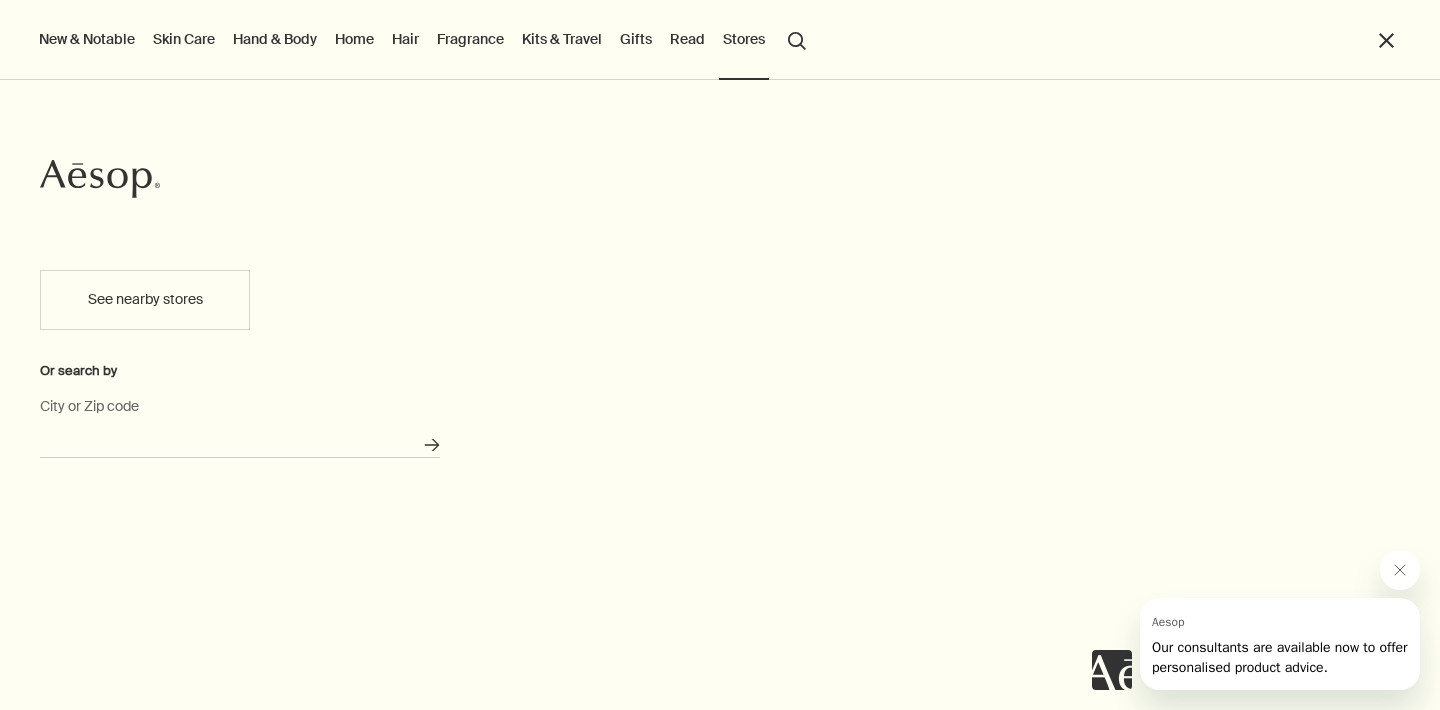 click on "City or Zip code" at bounding box center [240, 442] 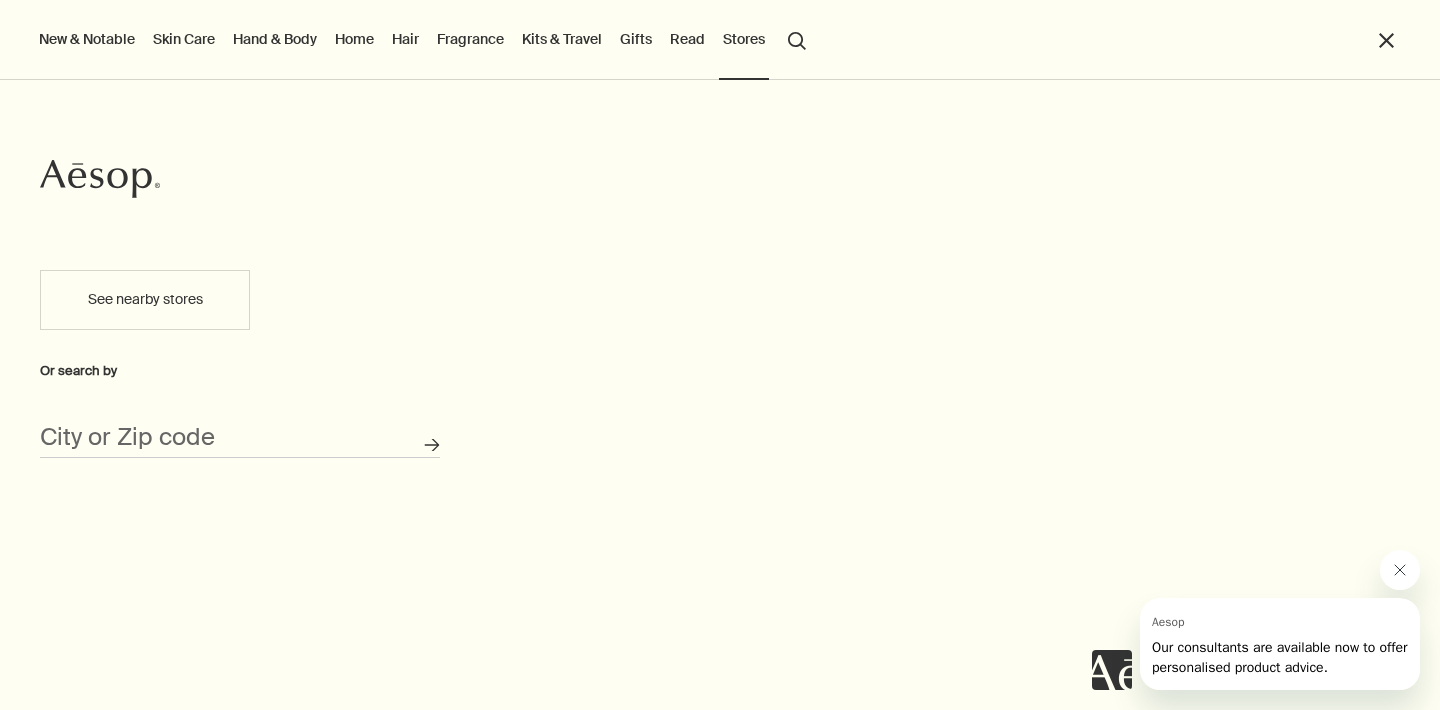 click 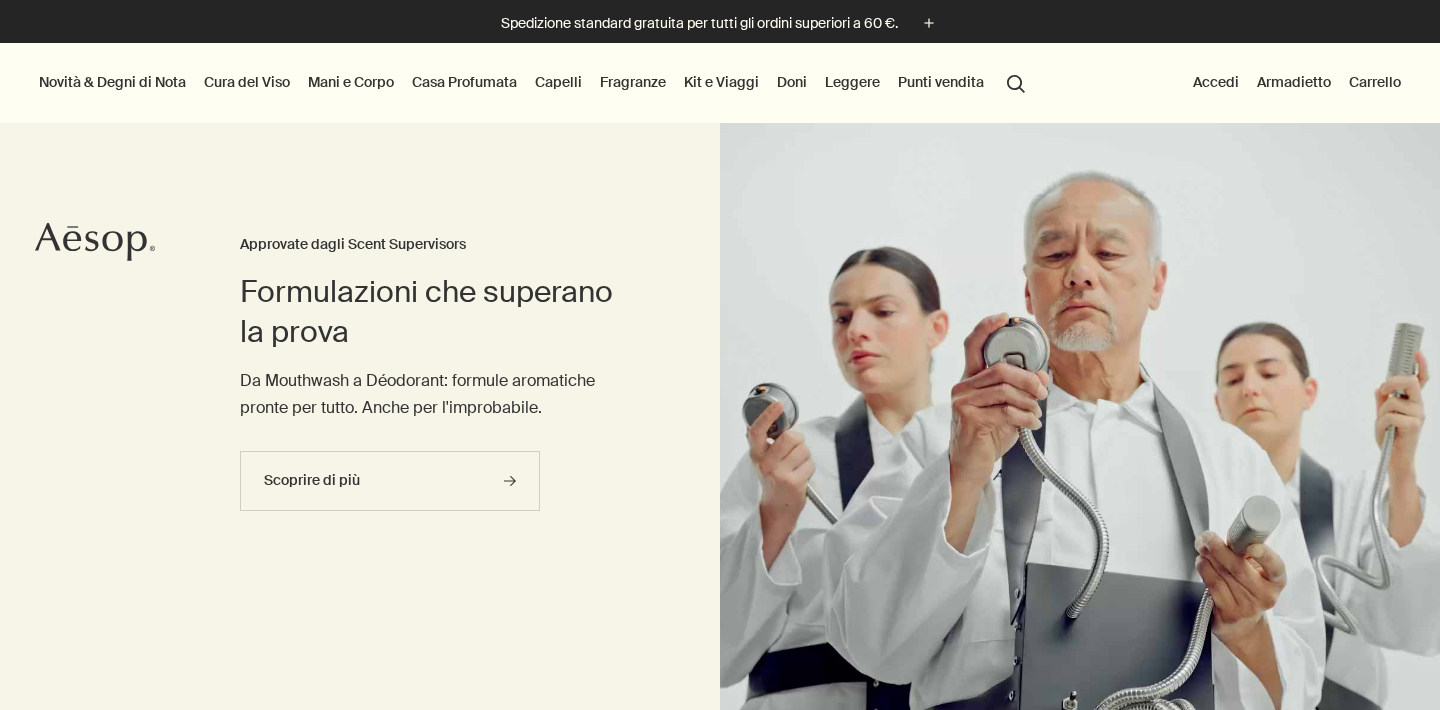 scroll, scrollTop: 0, scrollLeft: 0, axis: both 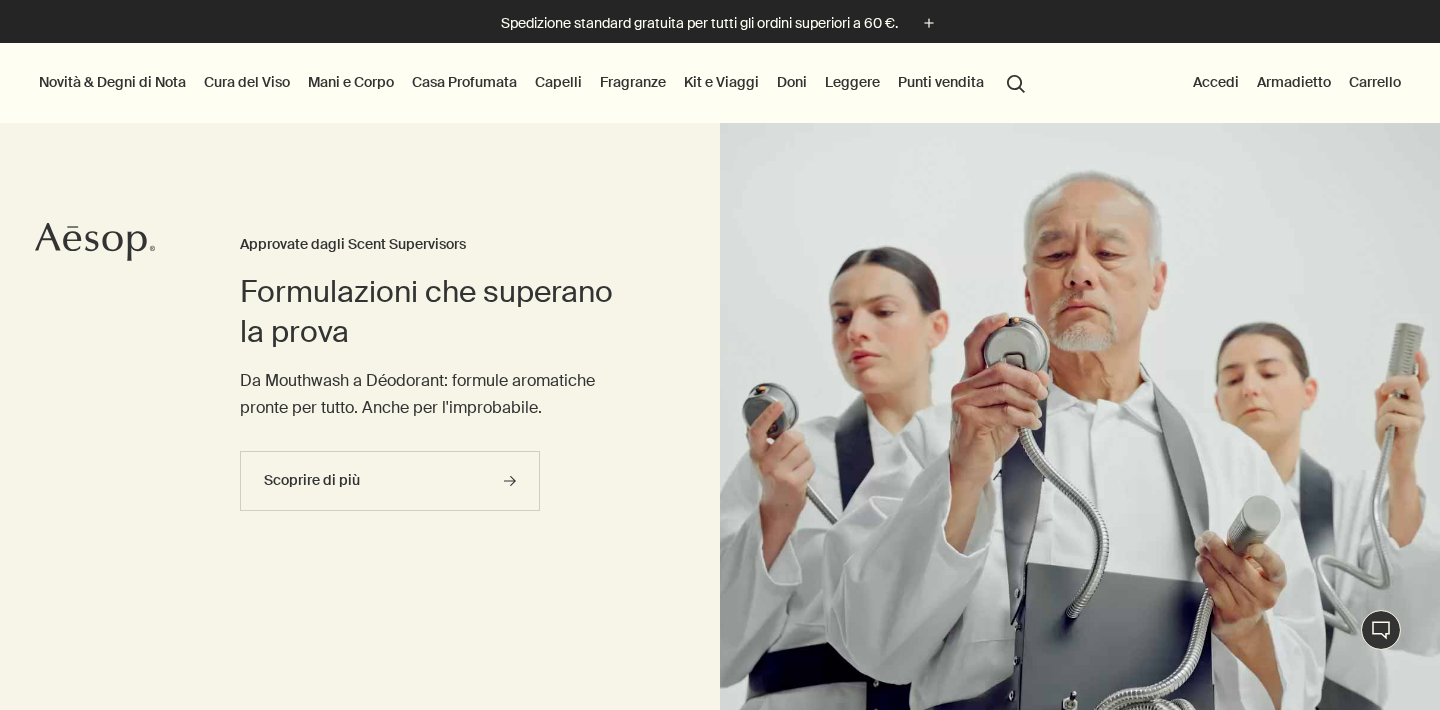 click on "Capelli" at bounding box center [558, 82] 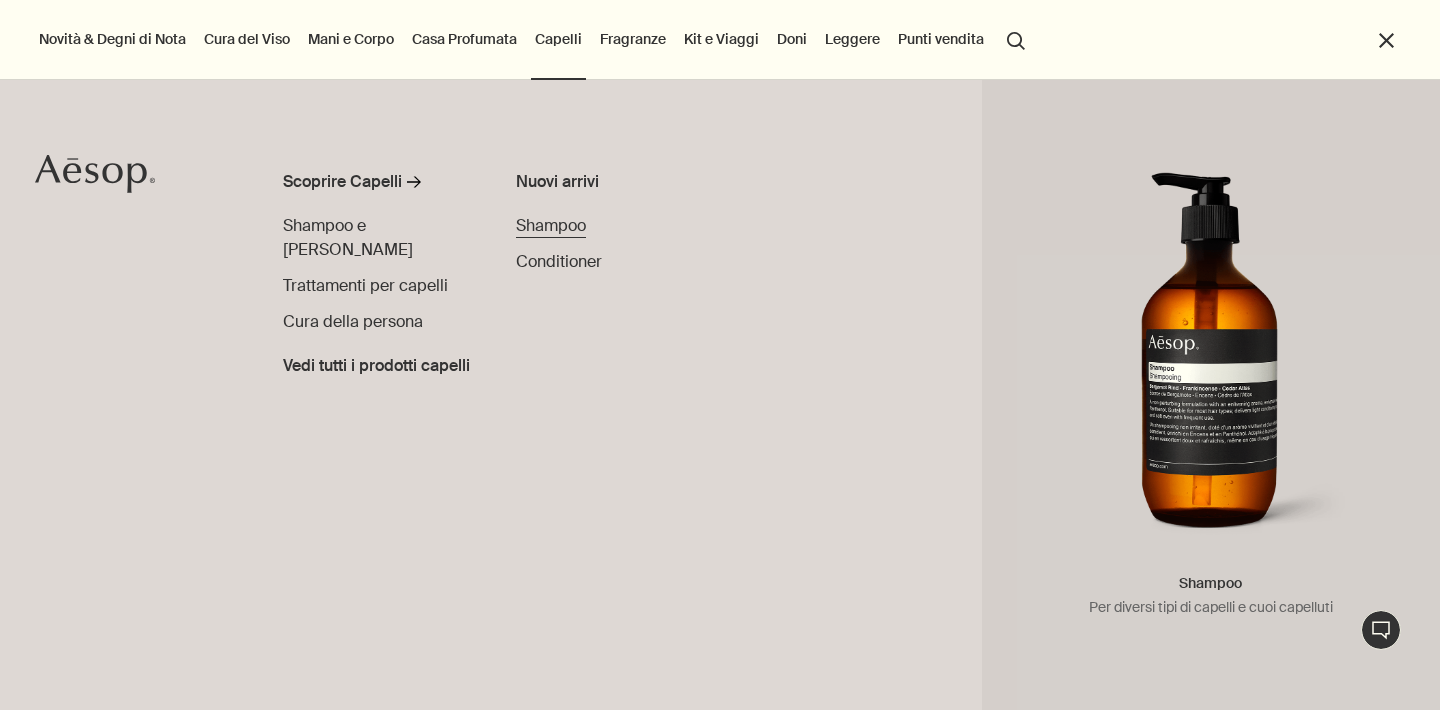 click on "Shampoo" at bounding box center [551, 225] 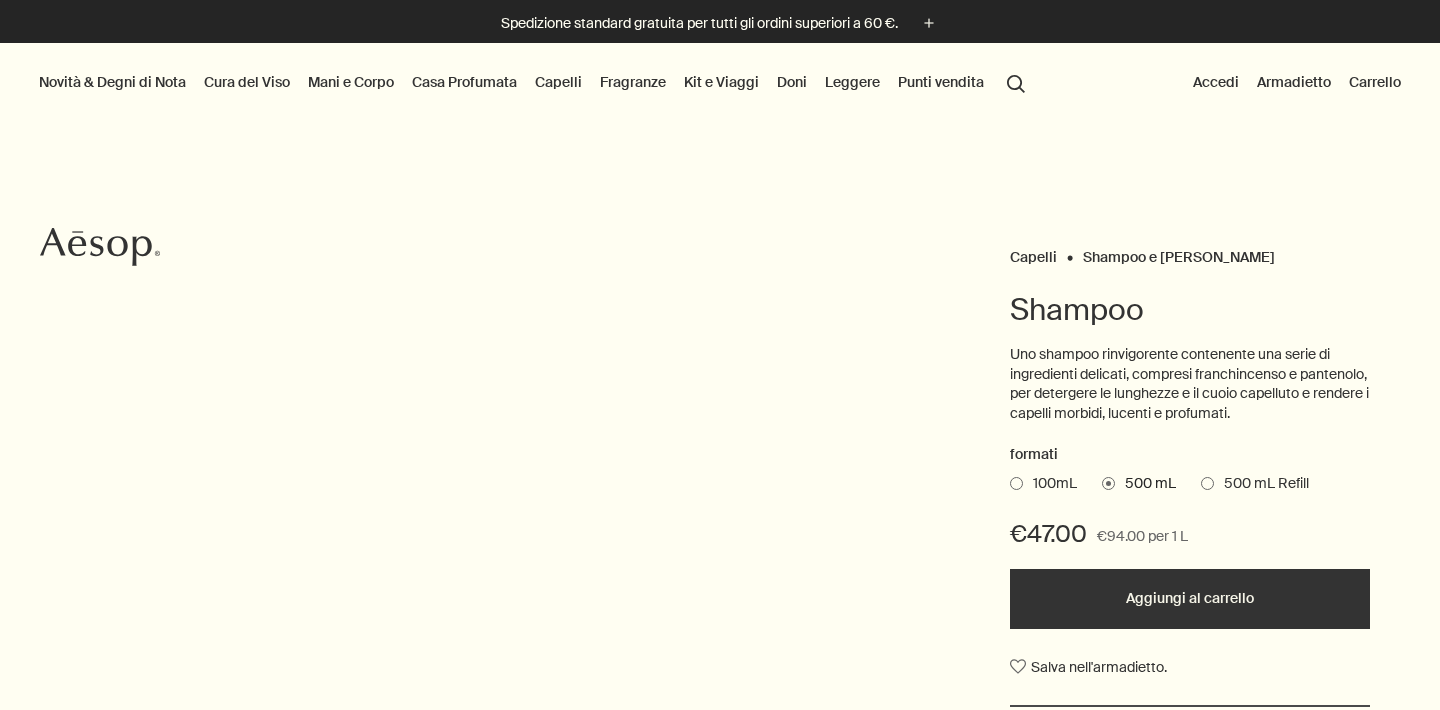 scroll, scrollTop: 0, scrollLeft: 0, axis: both 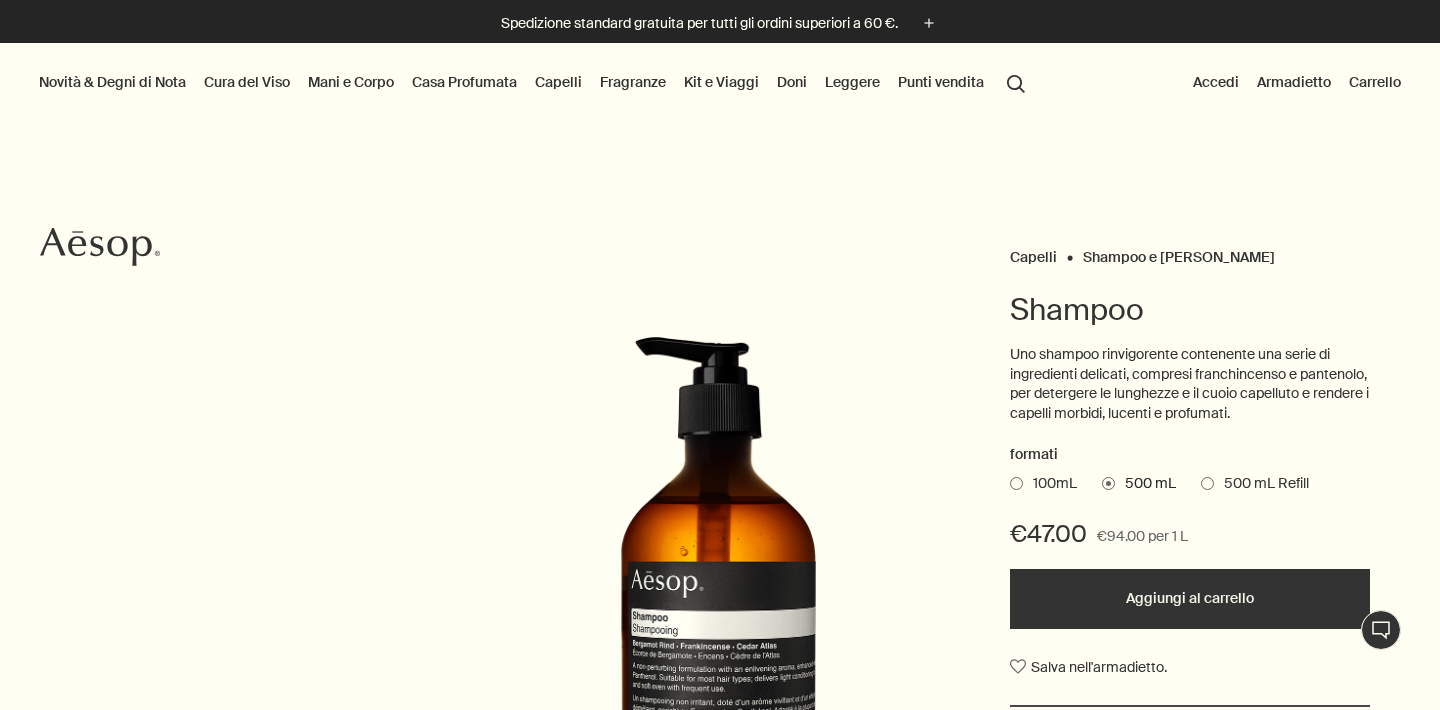 click on "Capelli" at bounding box center [558, 82] 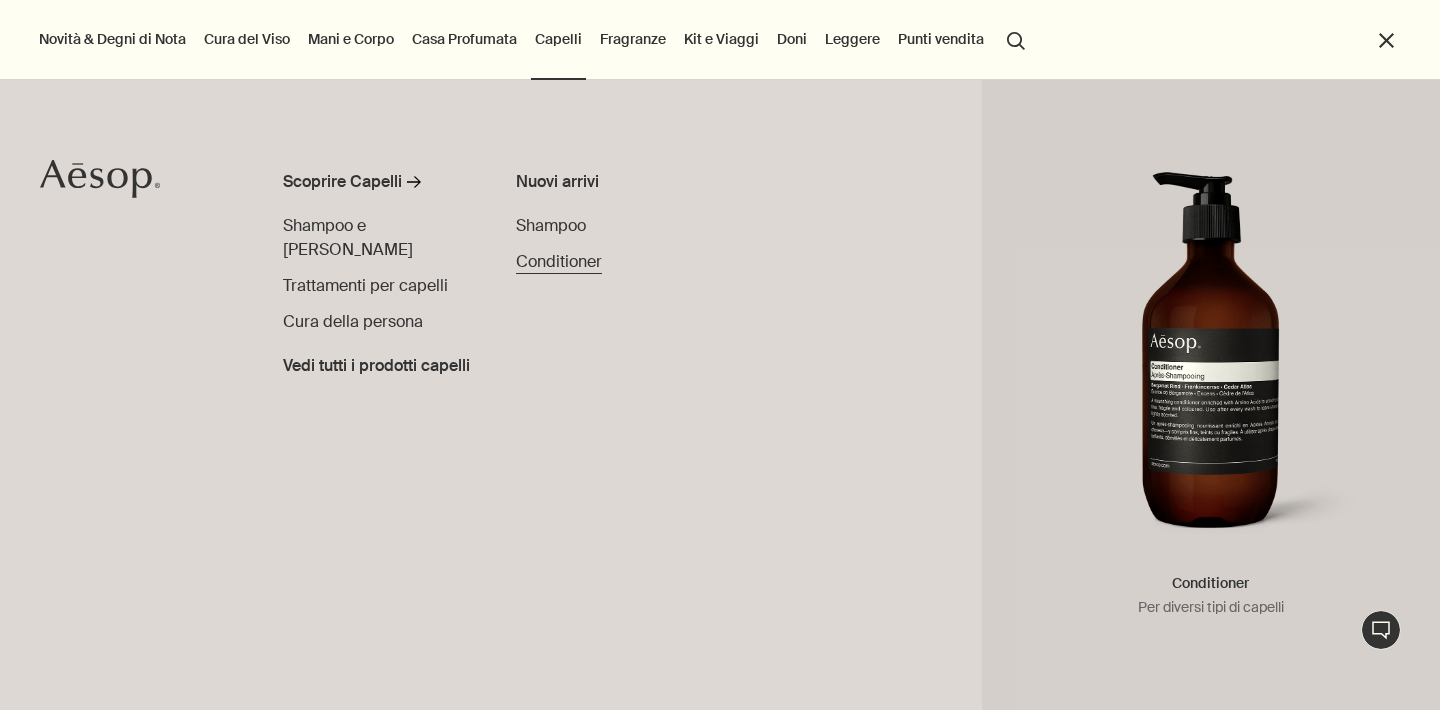 click on "Conditioner" at bounding box center (559, 261) 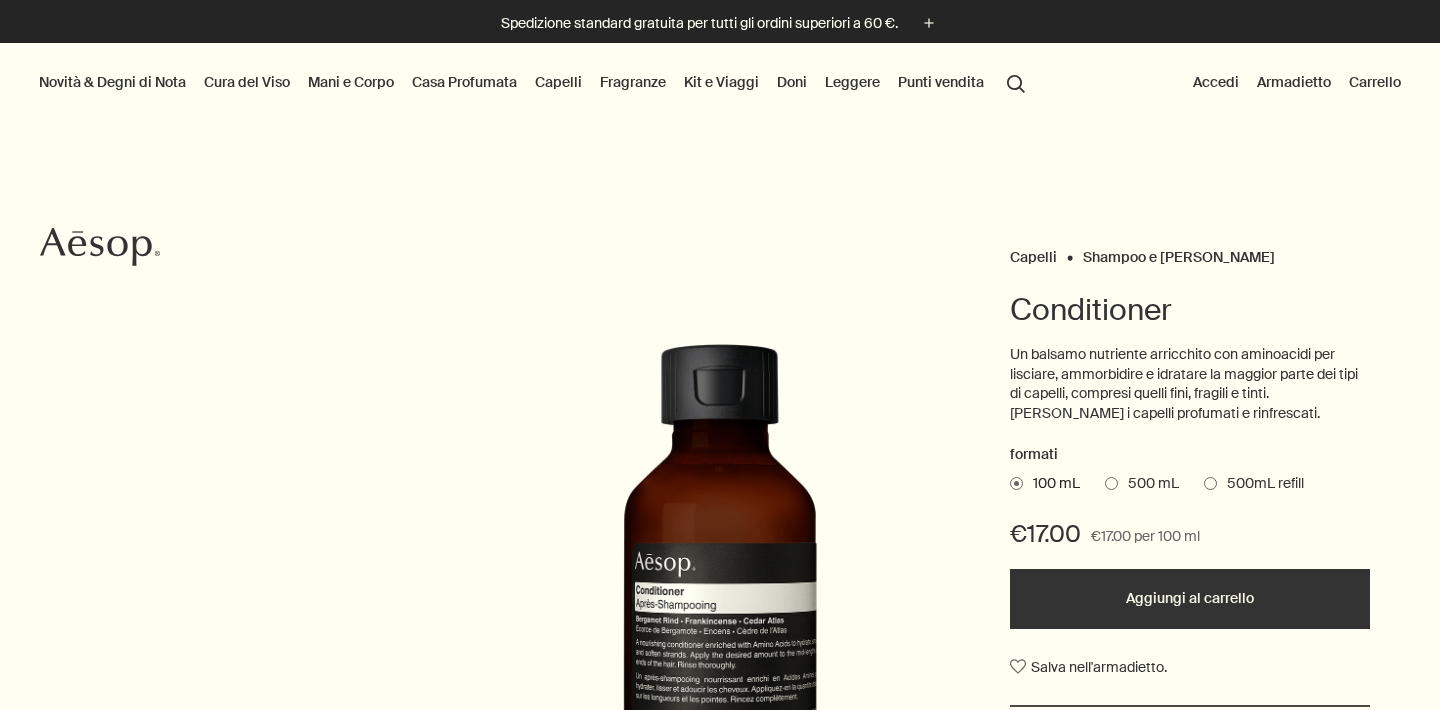 scroll, scrollTop: 0, scrollLeft: 0, axis: both 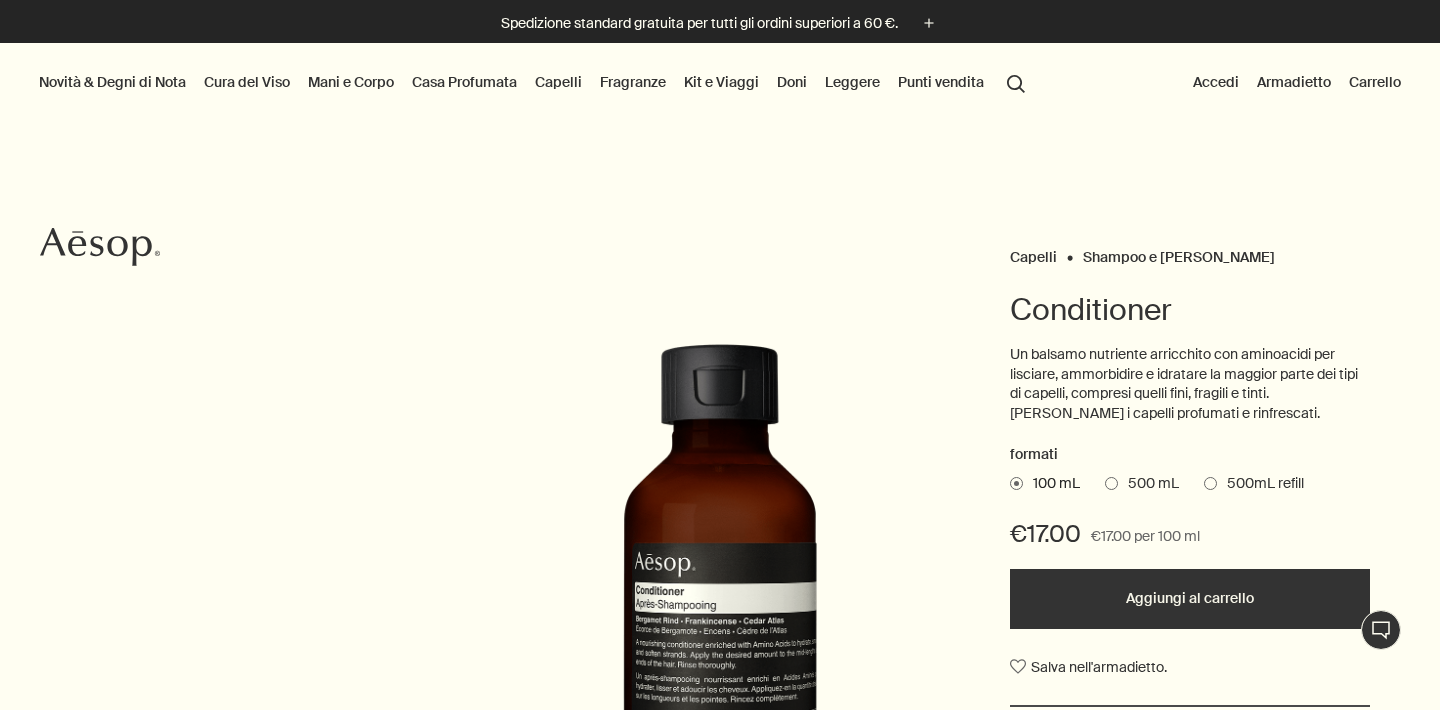 click on "Capelli" at bounding box center (558, 82) 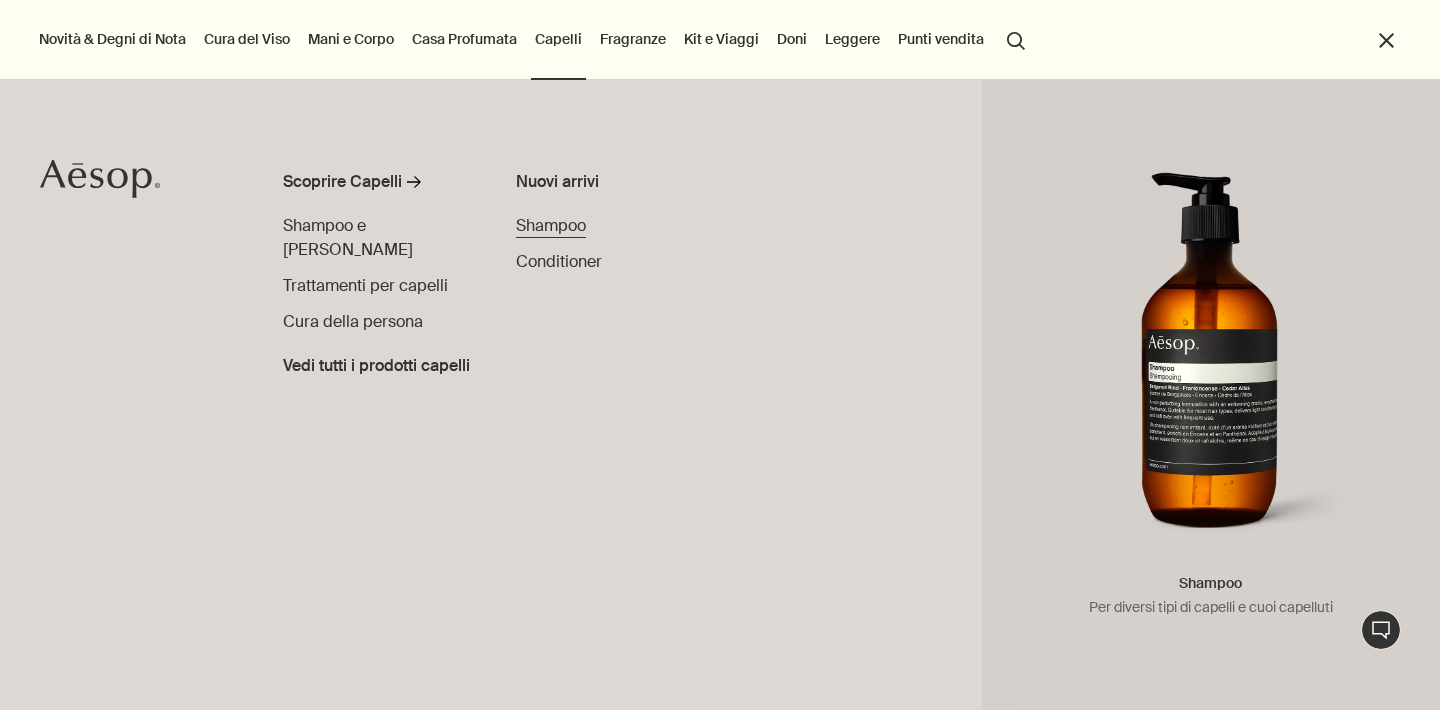click on "Shampoo" at bounding box center [551, 225] 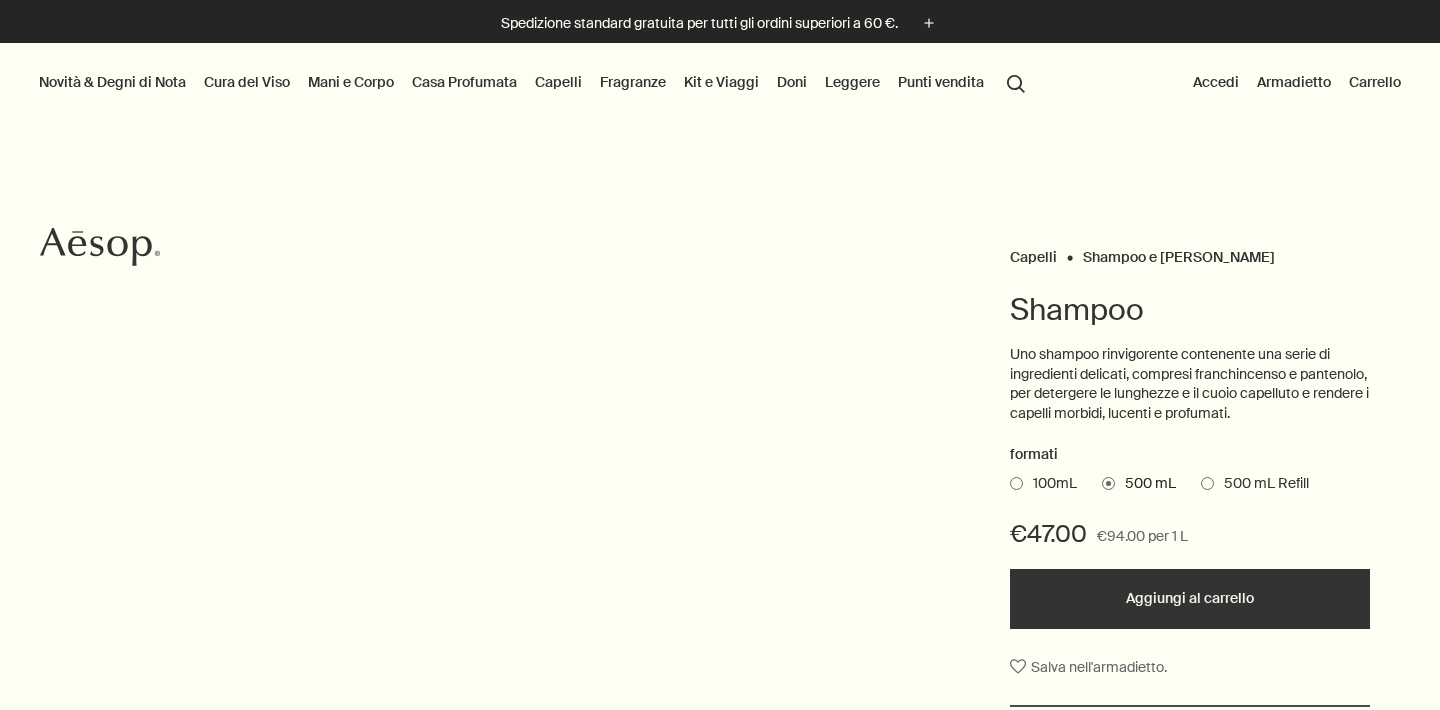 scroll, scrollTop: 0, scrollLeft: 0, axis: both 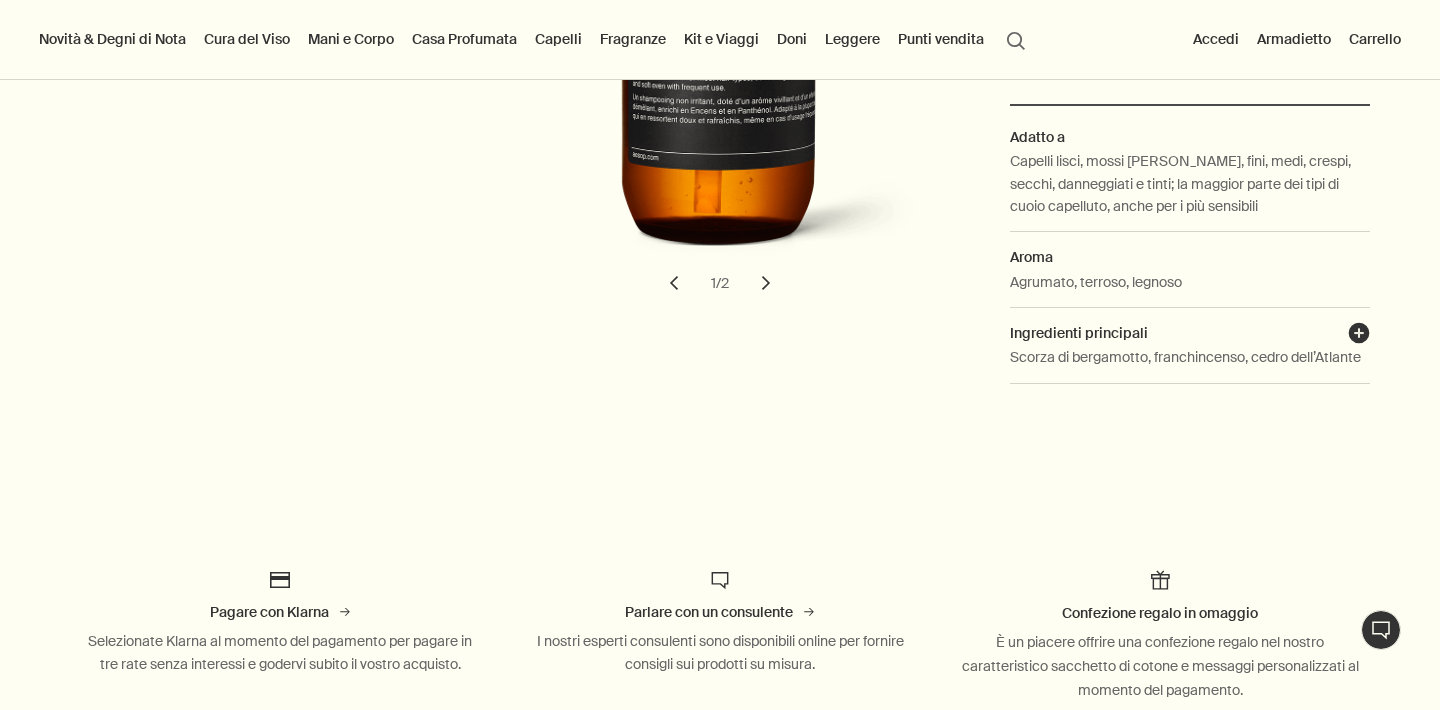 click on "plusAndCloseWithCircle" at bounding box center (1359, 336) 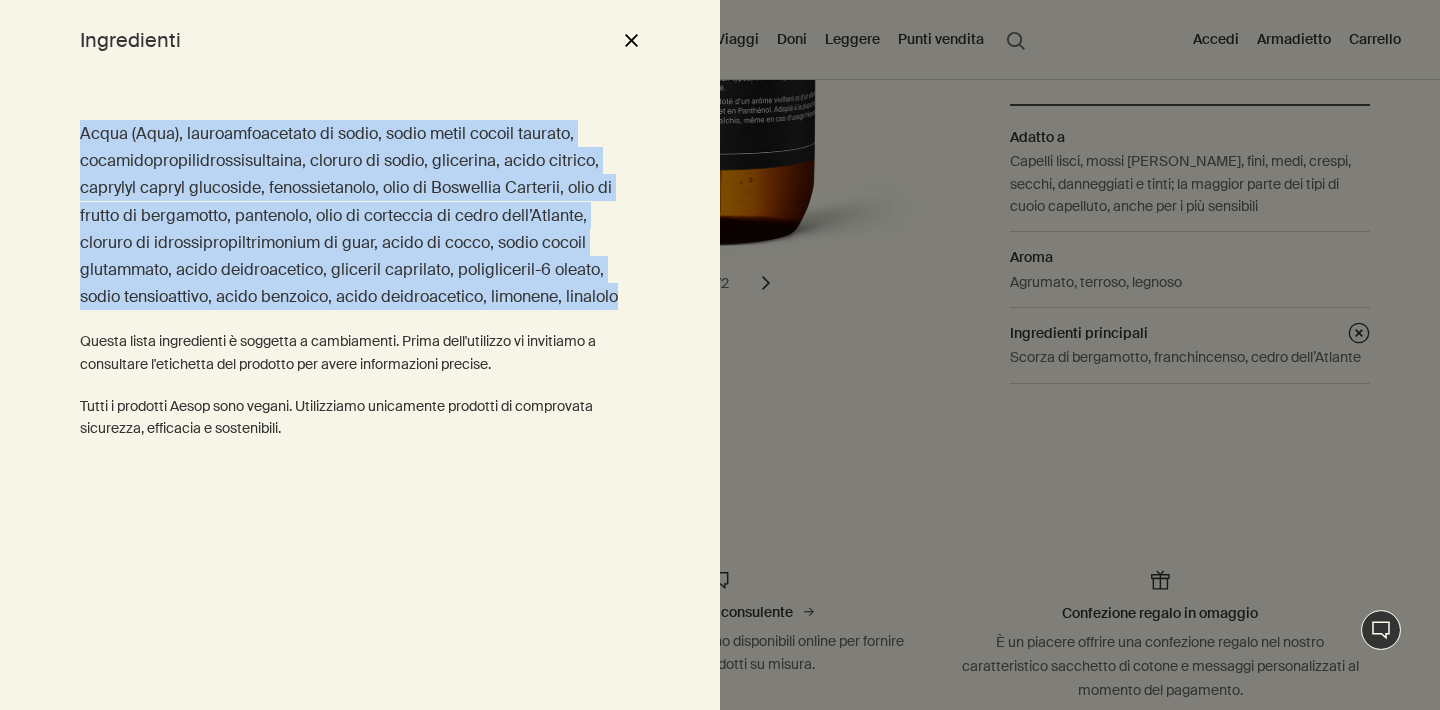 drag, startPoint x: 629, startPoint y: 298, endPoint x: 77, endPoint y: 131, distance: 576.70874 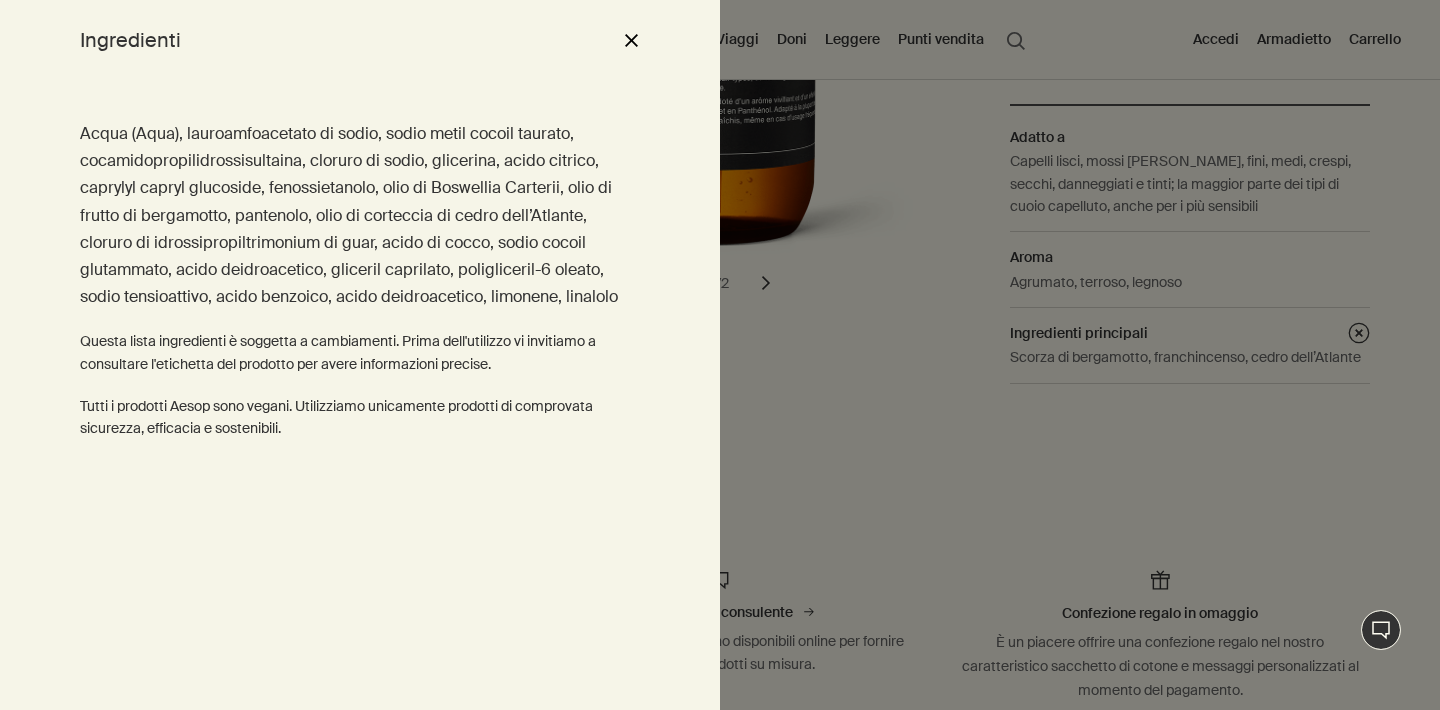click at bounding box center (720, 355) 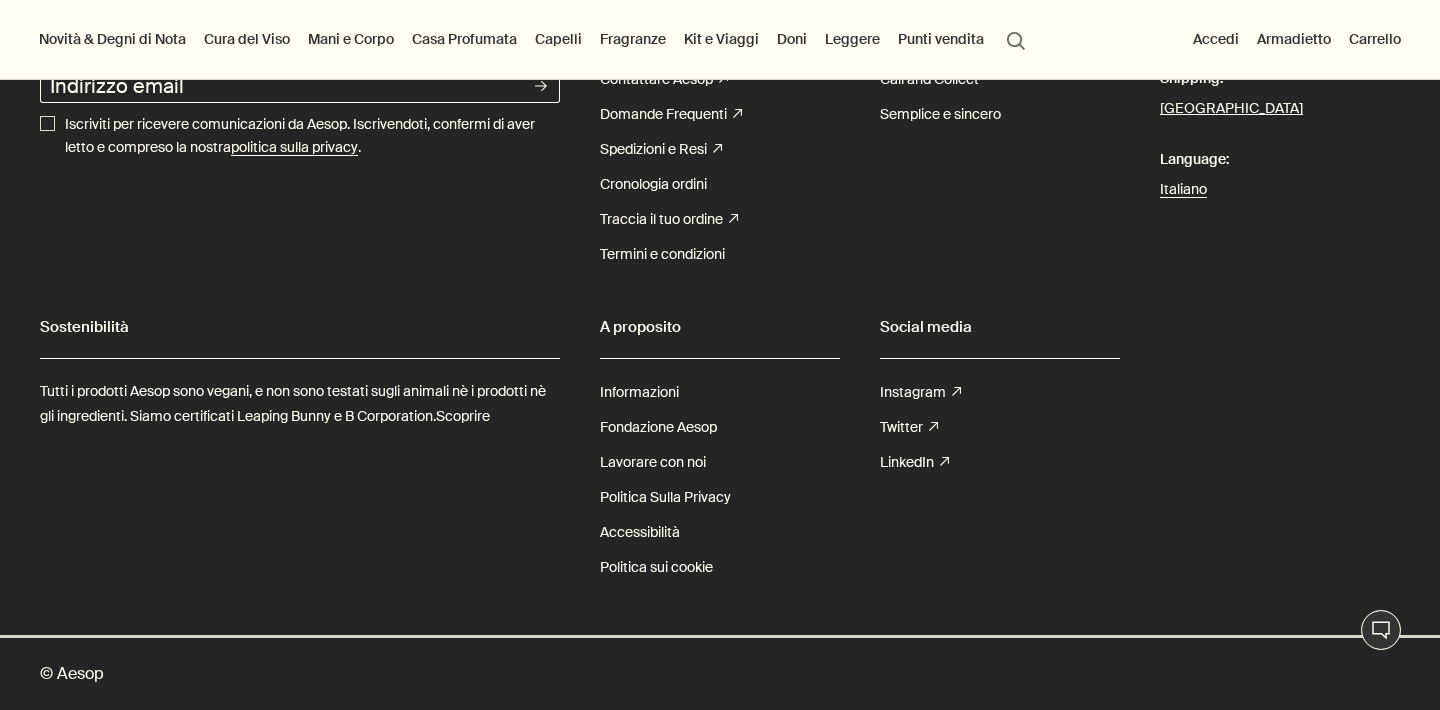 scroll, scrollTop: 3116, scrollLeft: 0, axis: vertical 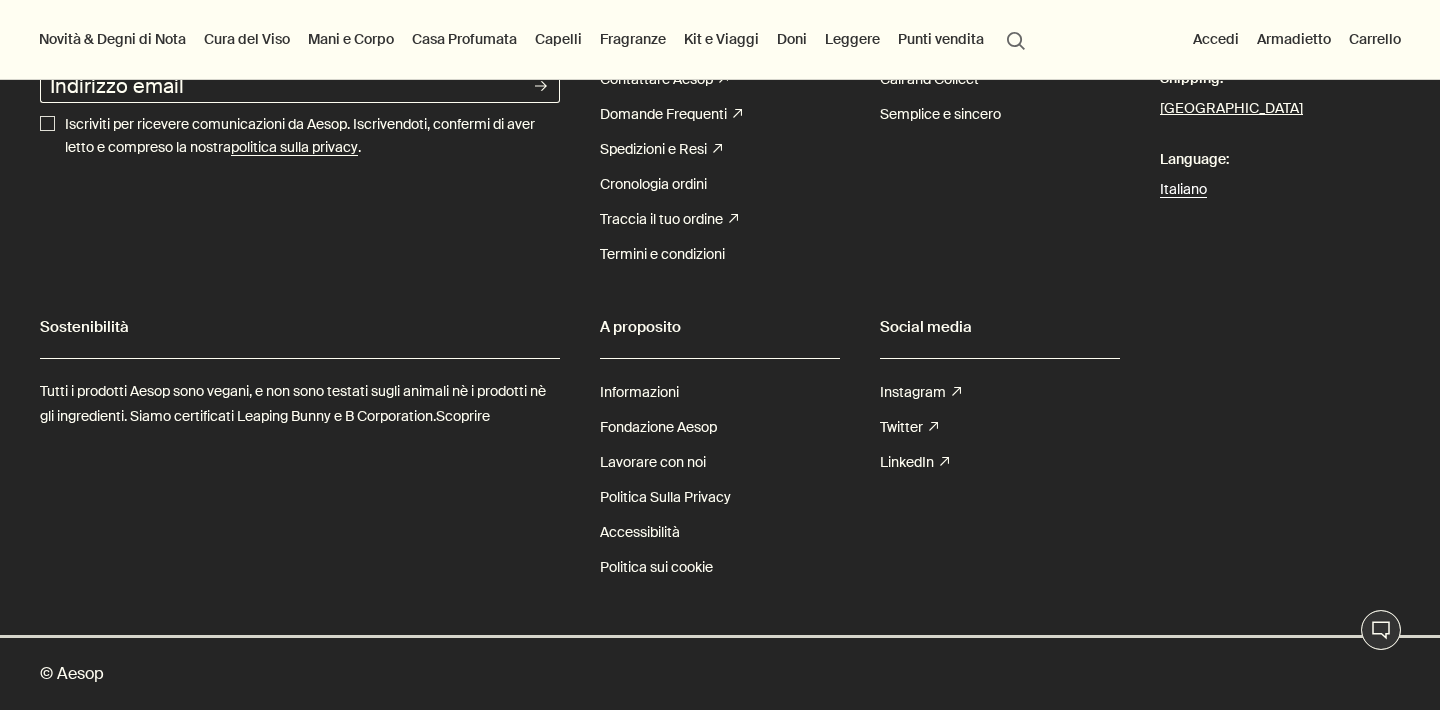 click on "Italiano" at bounding box center (1280, 189) 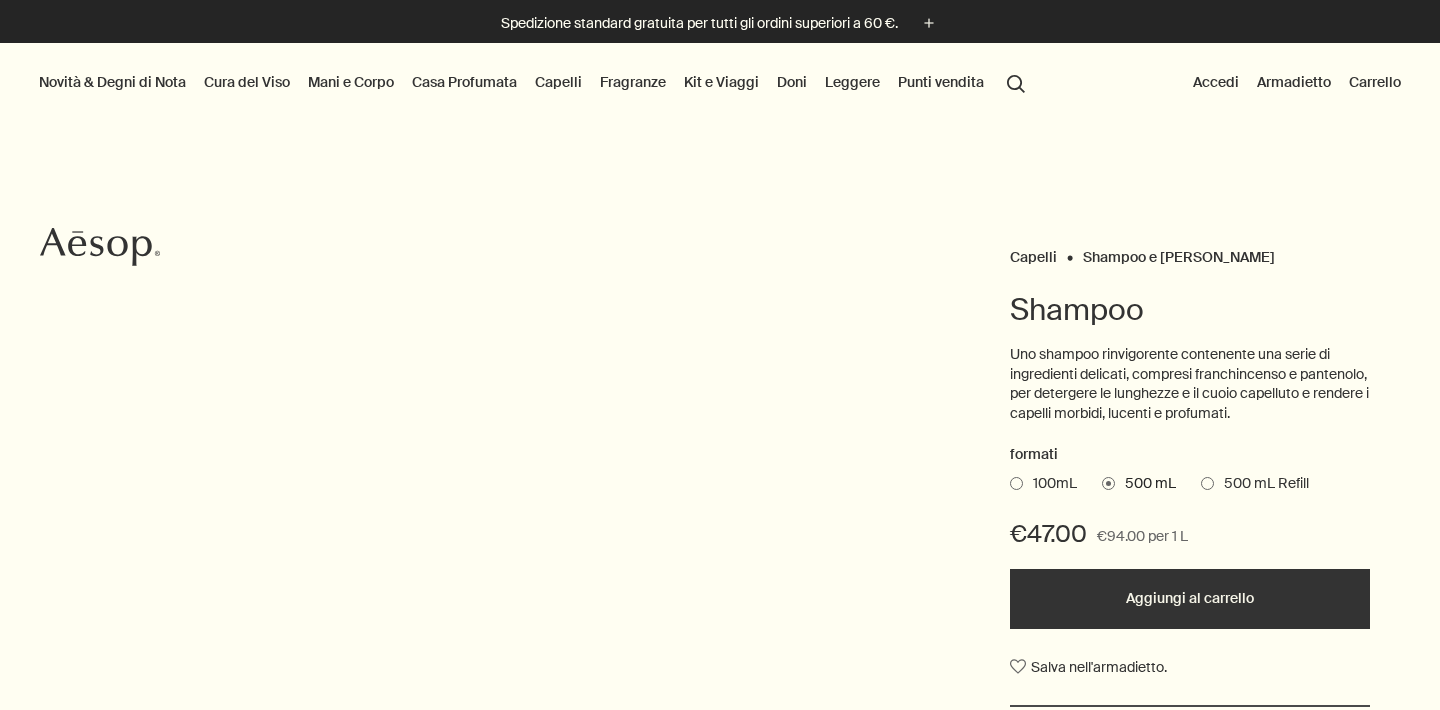 scroll, scrollTop: 0, scrollLeft: 0, axis: both 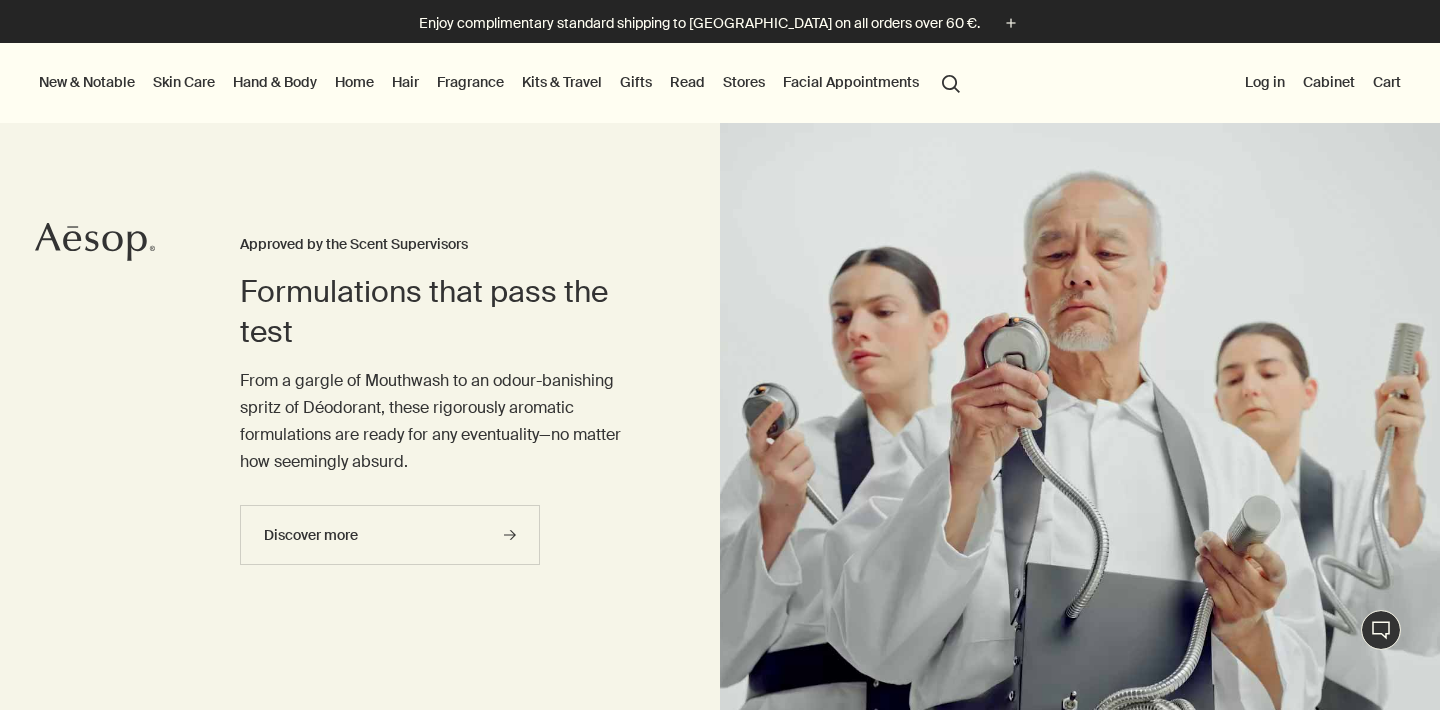 click on "Stores" at bounding box center (744, 82) 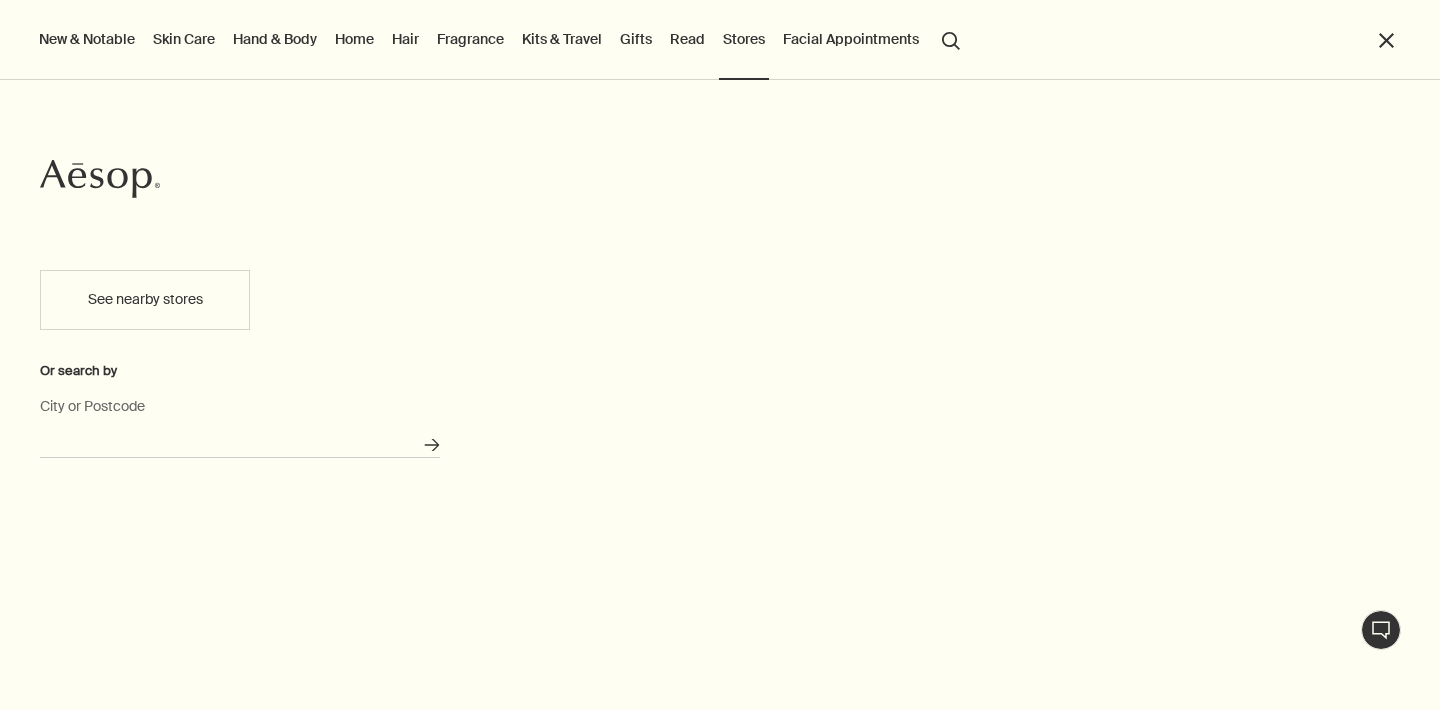 click on "City or Postcode" at bounding box center (240, 442) 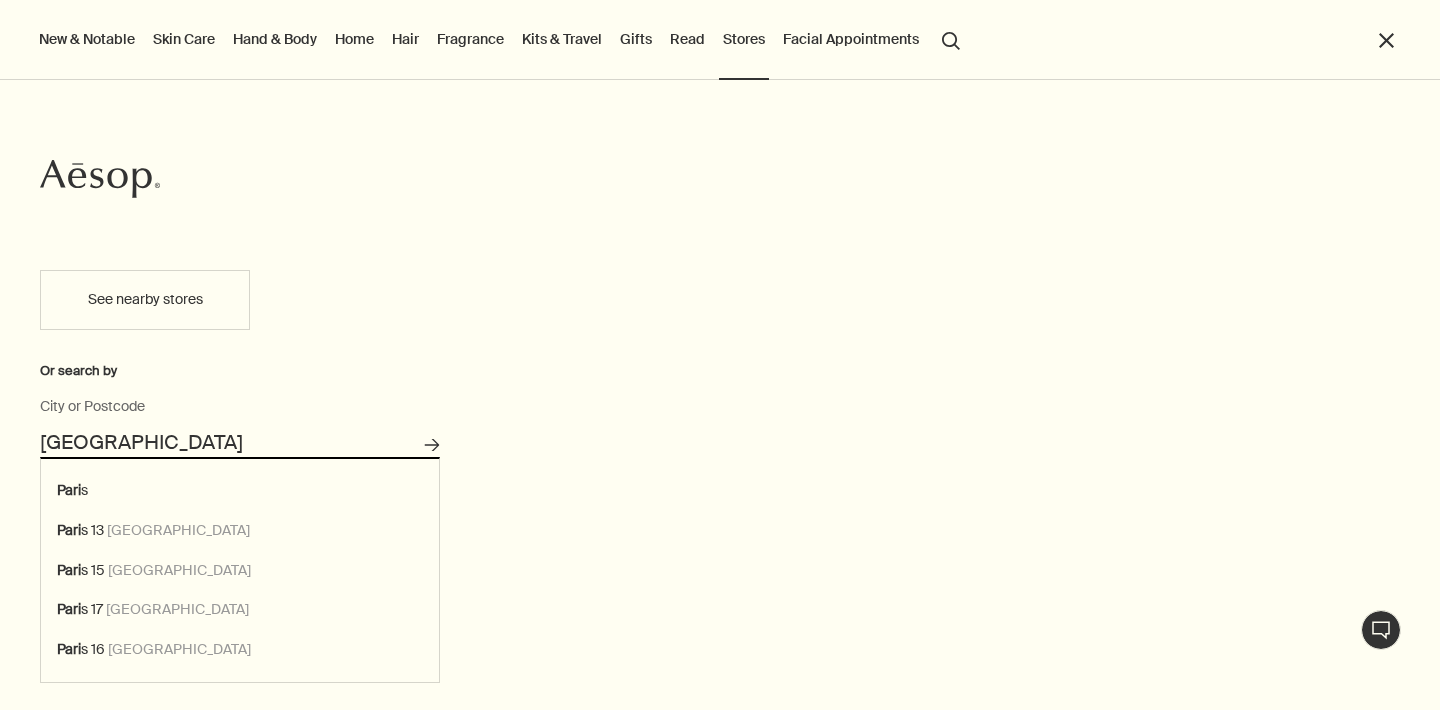 click on "Search for stores" at bounding box center (432, 445) 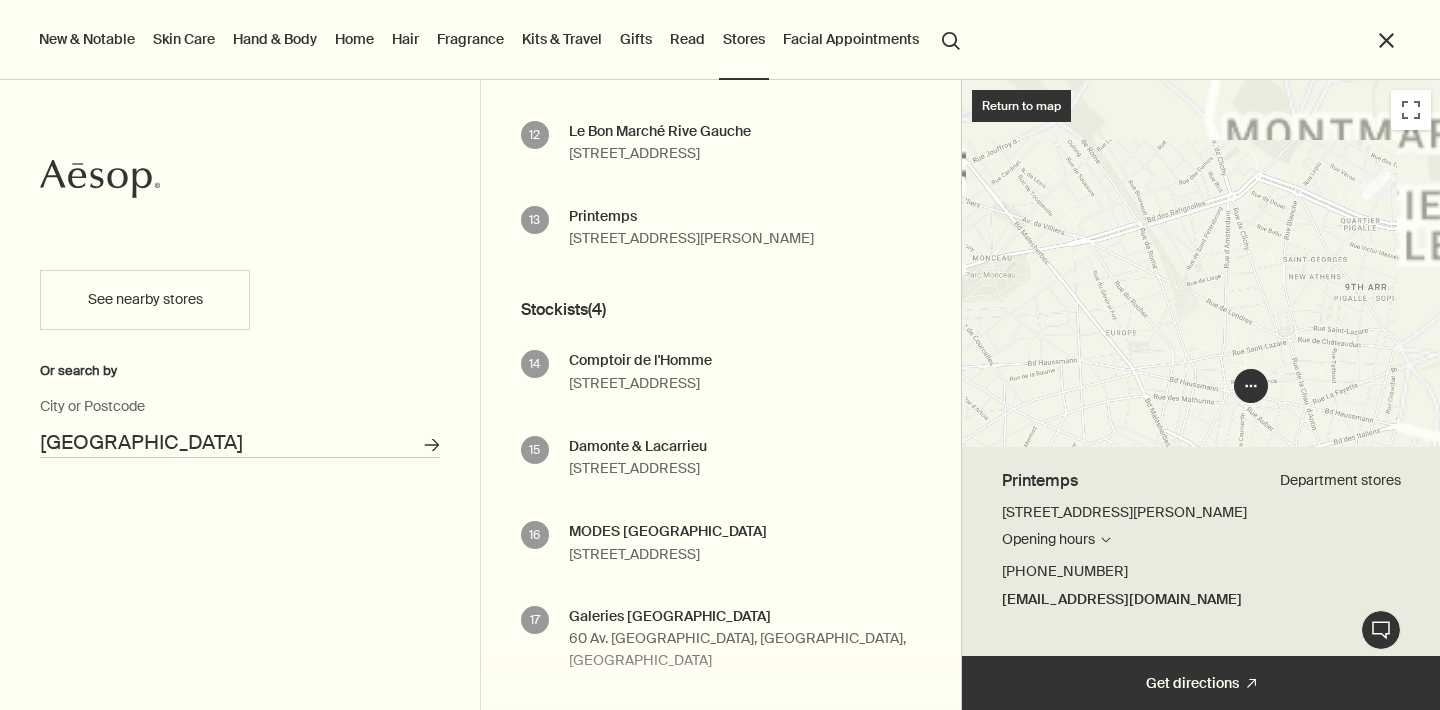 scroll, scrollTop: 1206, scrollLeft: 0, axis: vertical 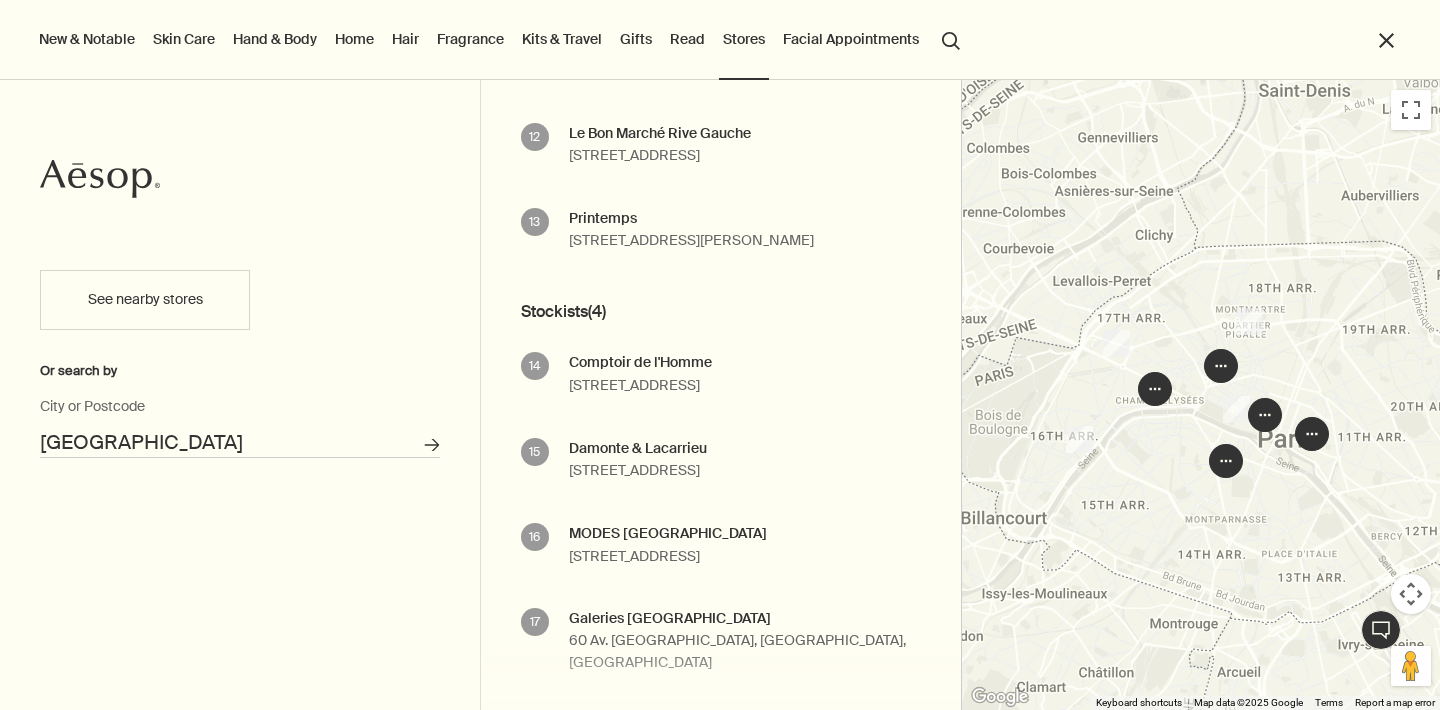 click on "Paris" at bounding box center [240, 442] 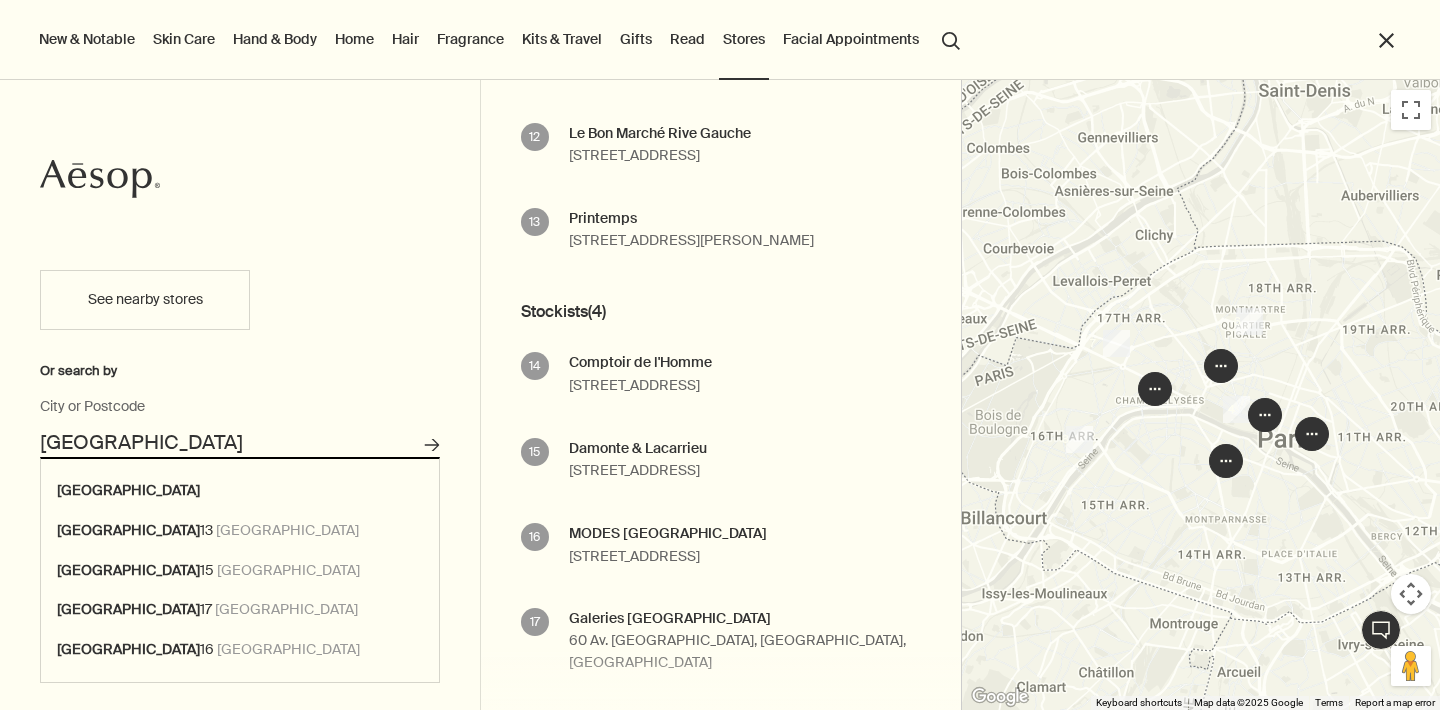 click on "Paris" at bounding box center (240, 442) 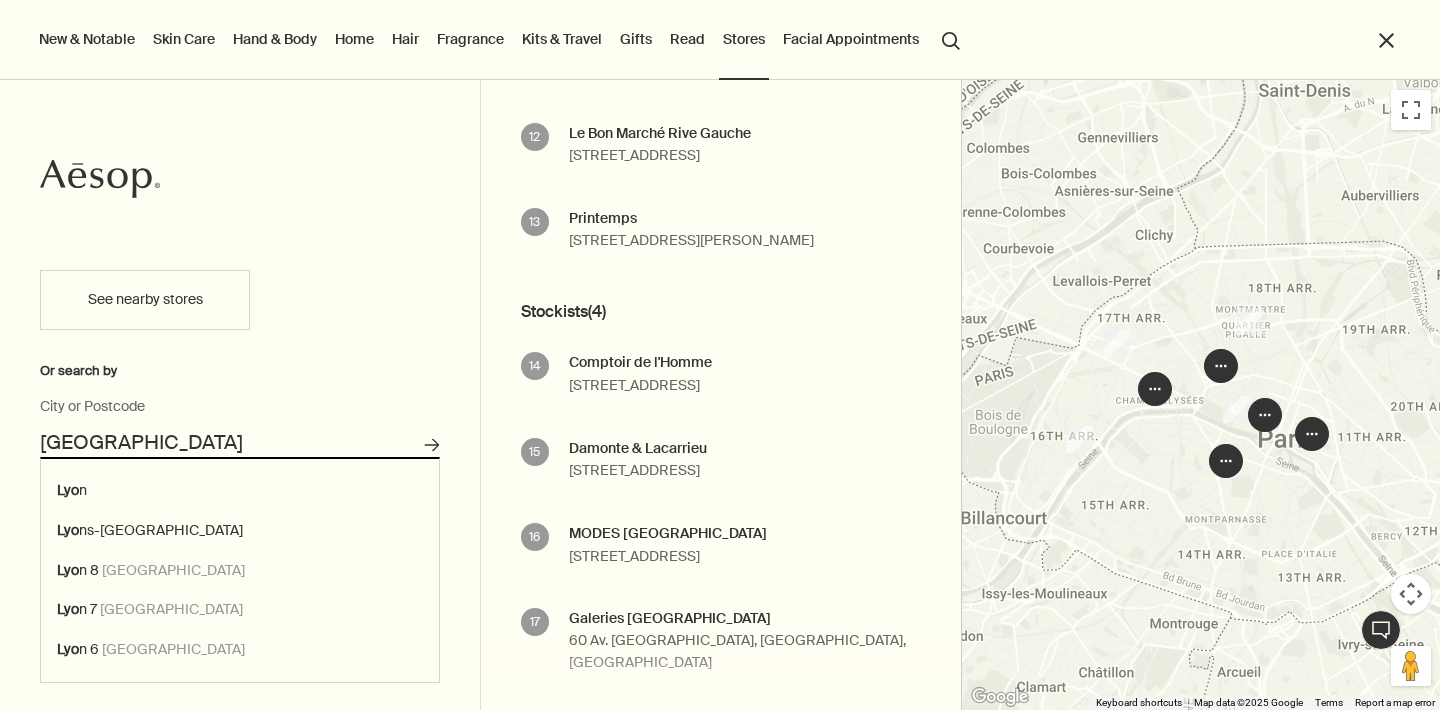 click on "Search for stores" at bounding box center [432, 445] 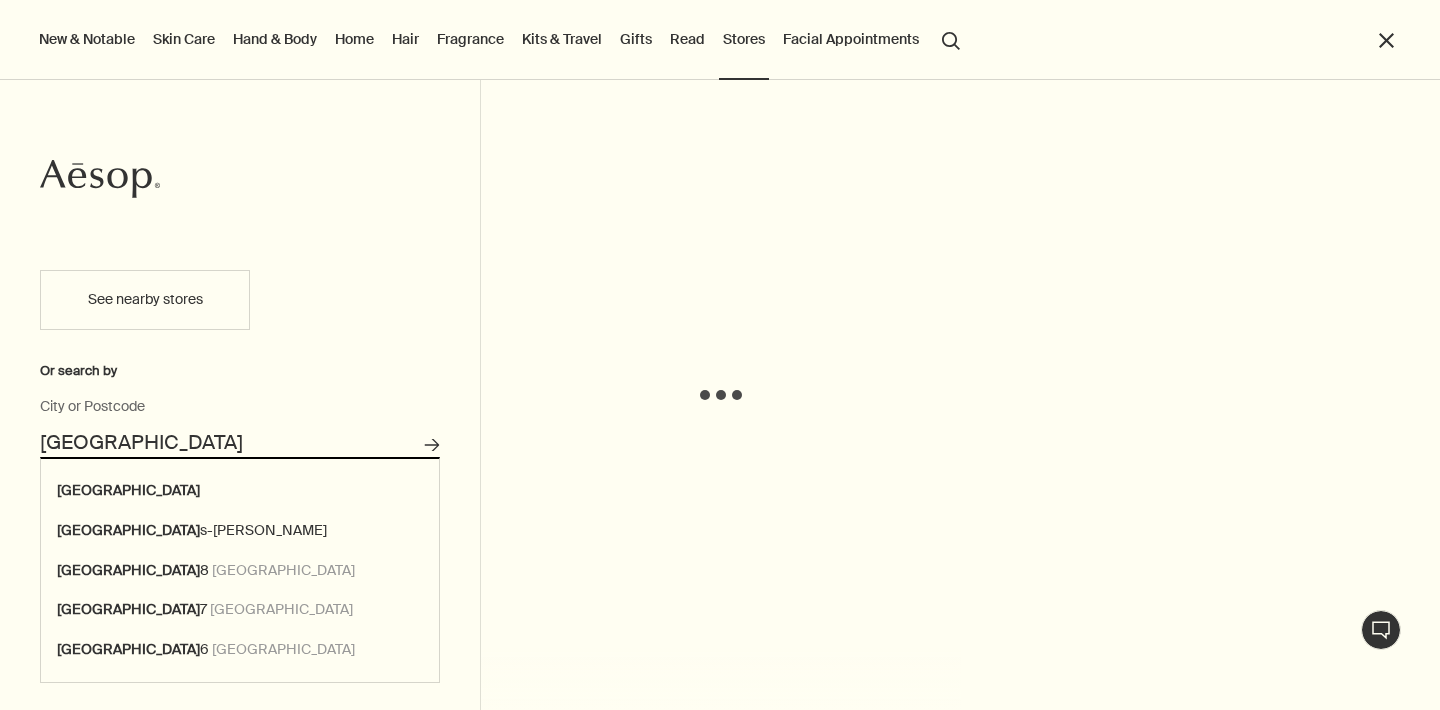 scroll, scrollTop: 0, scrollLeft: 0, axis: both 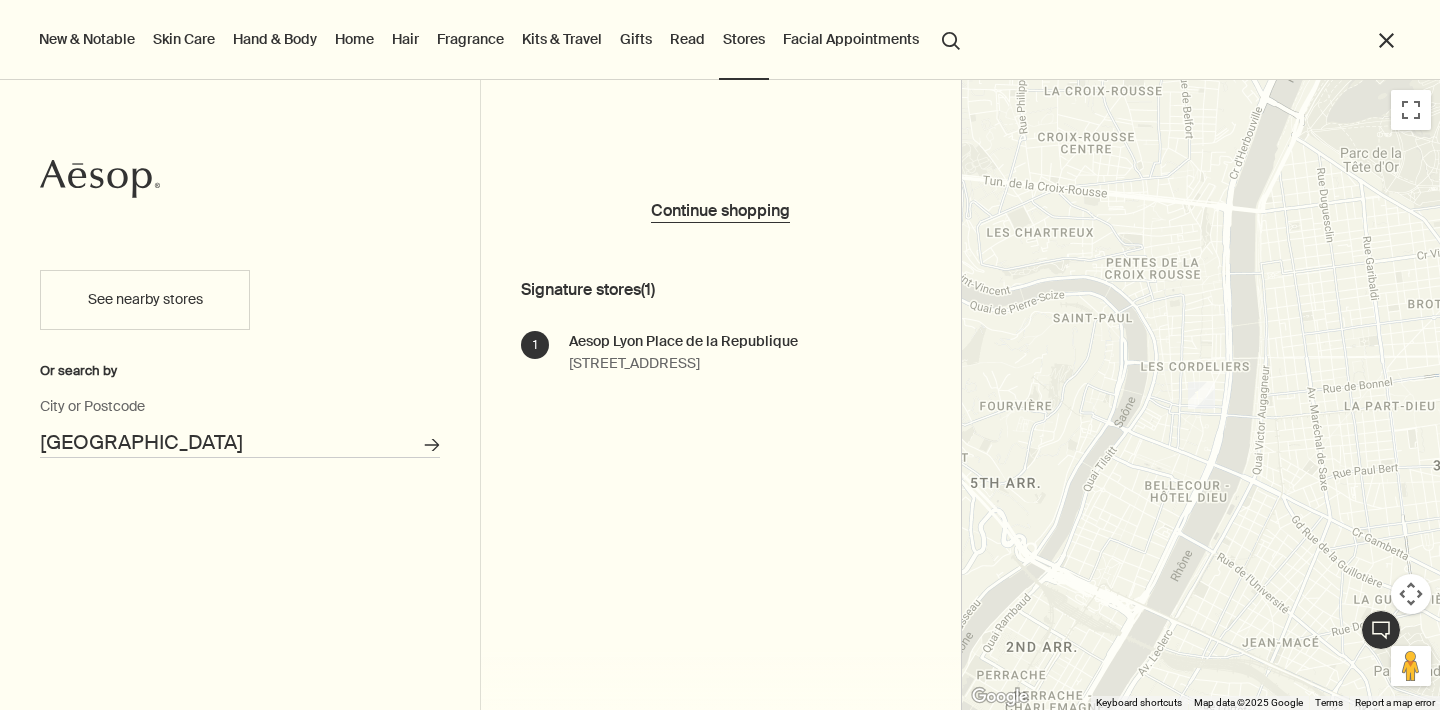 click at bounding box center (1201, 395) 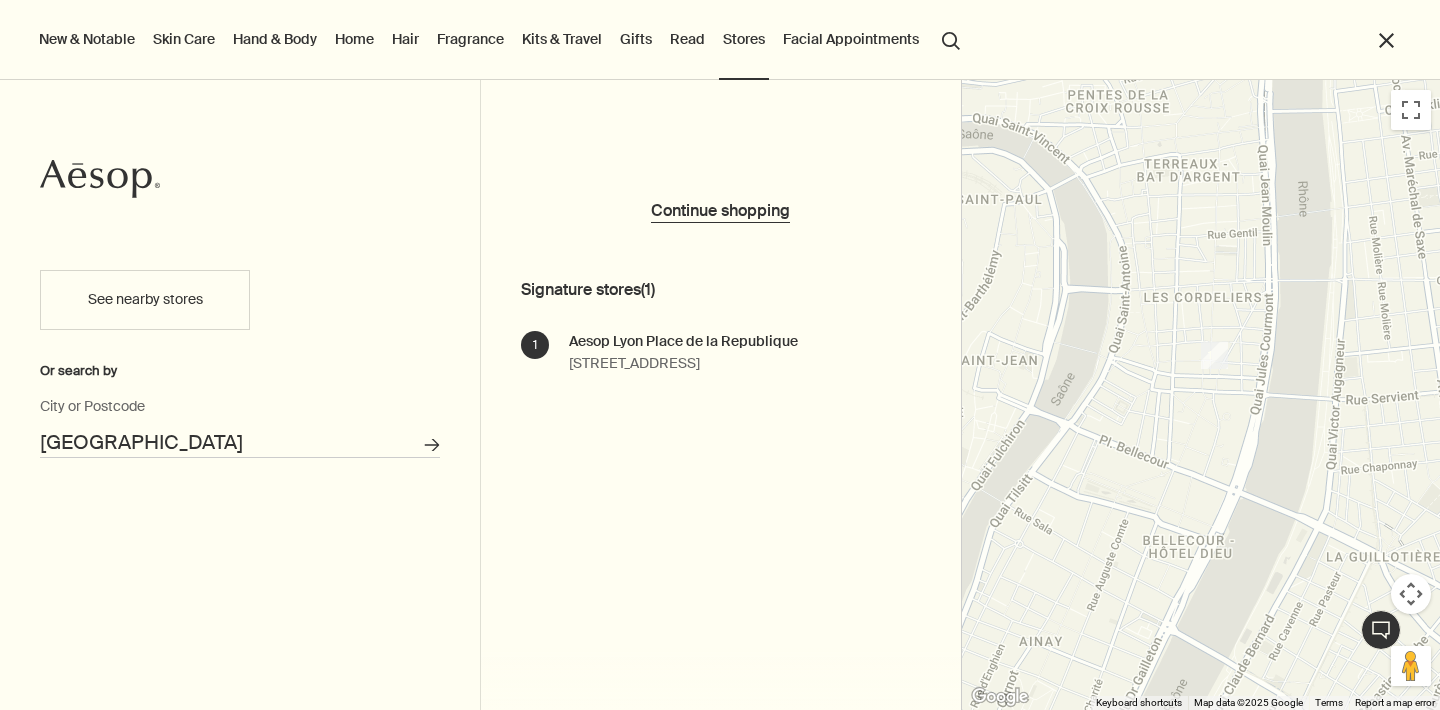 drag, startPoint x: 1188, startPoint y: 406, endPoint x: 1188, endPoint y: 394, distance: 12 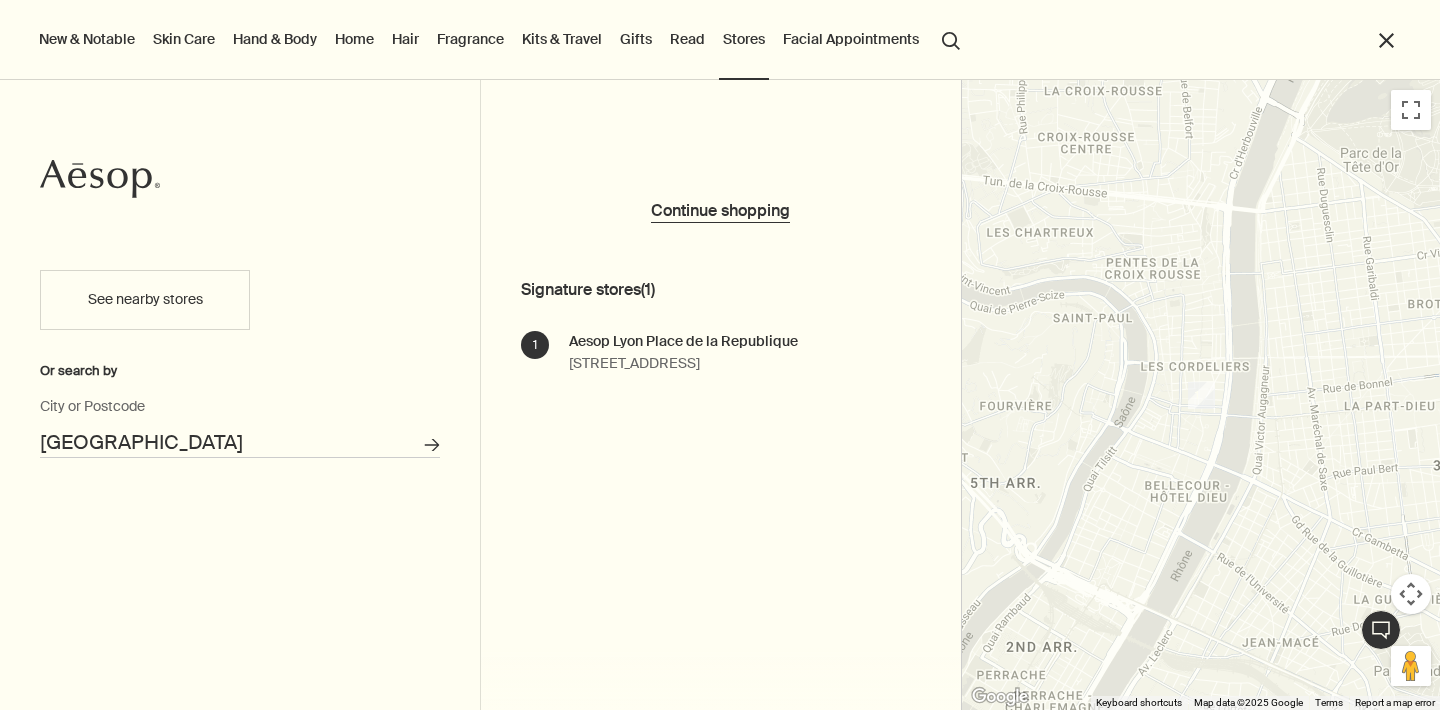 click on "Lyon" at bounding box center [240, 442] 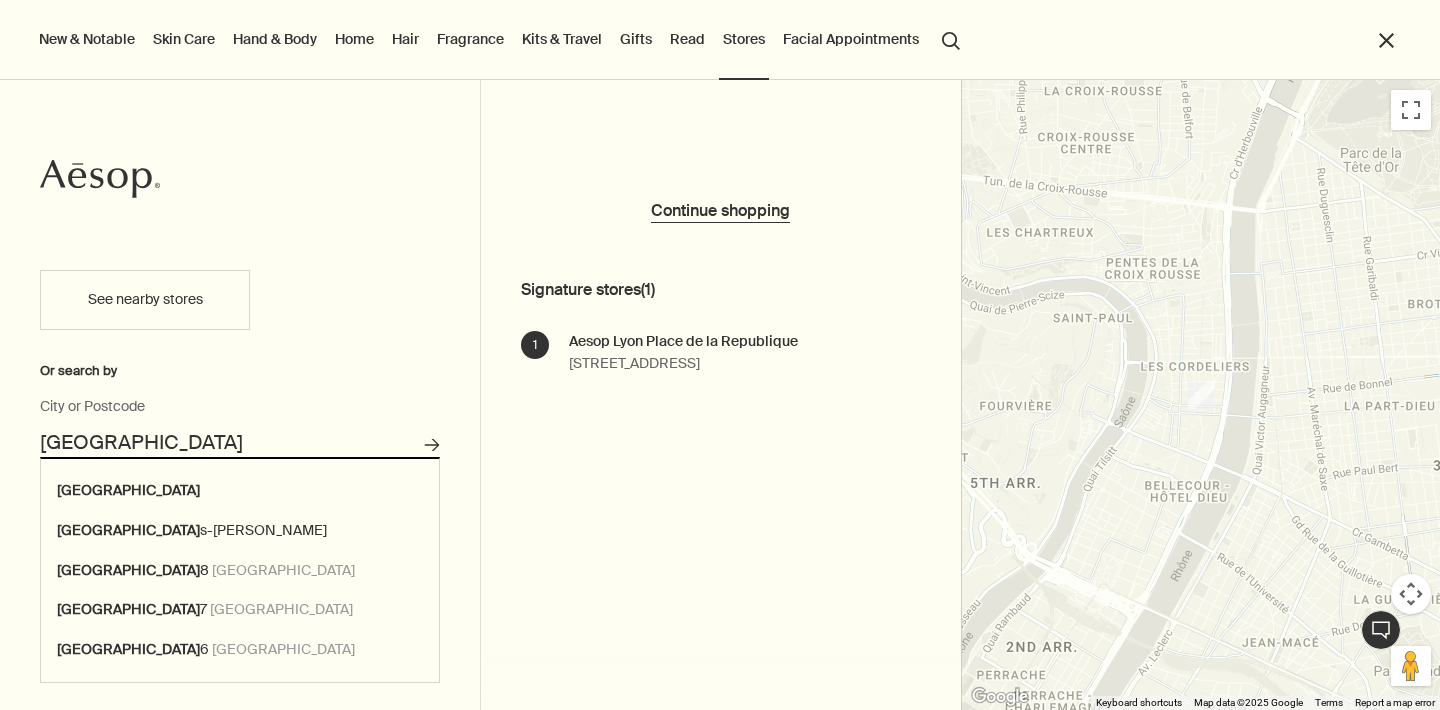 click on "Lyon" at bounding box center [240, 442] 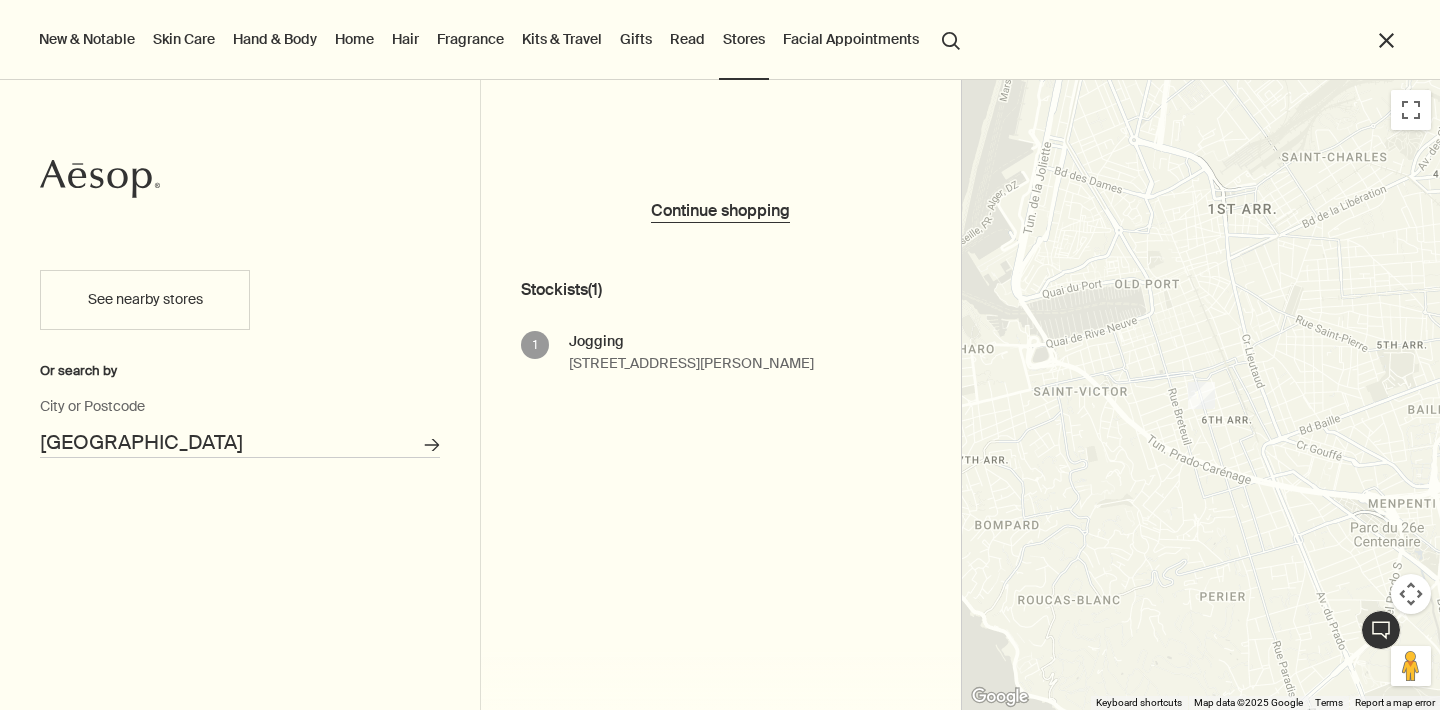 click on "Marseille" at bounding box center [240, 442] 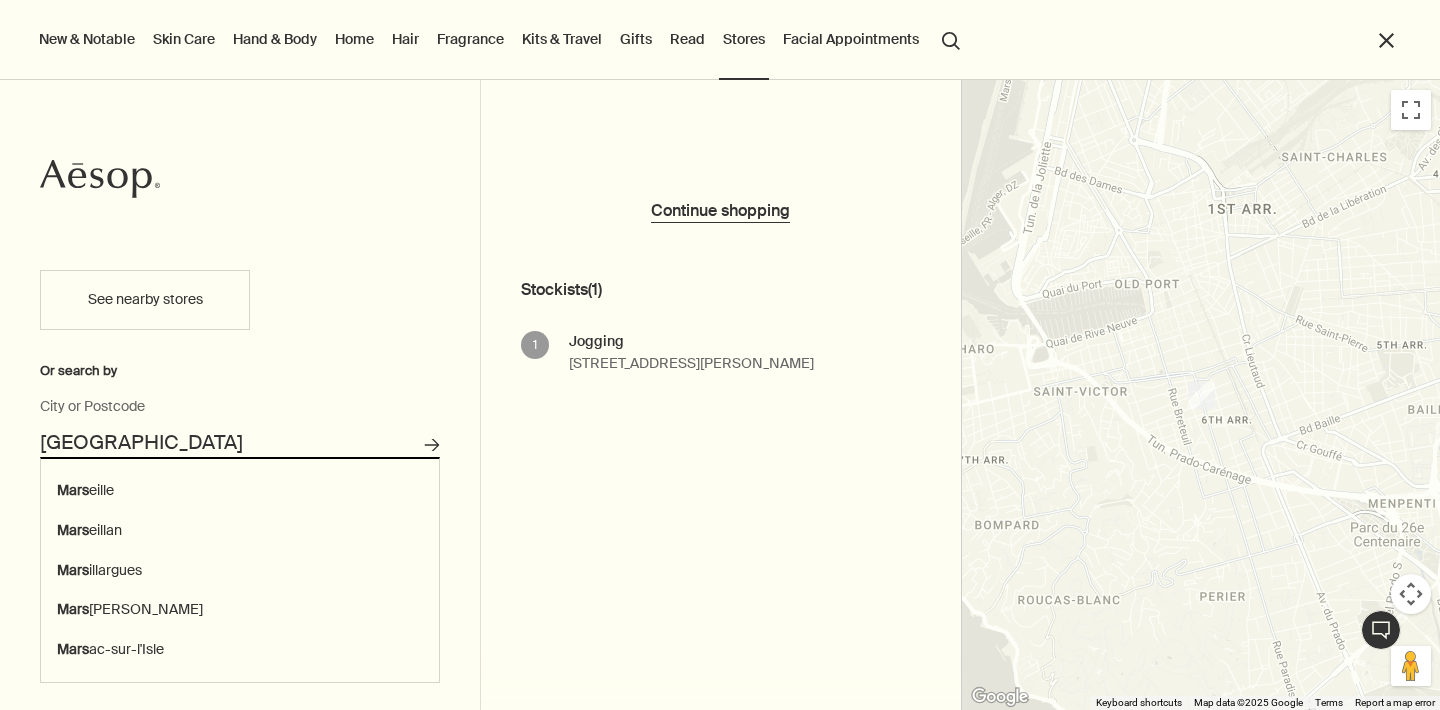 click on "Marseille" at bounding box center (240, 442) 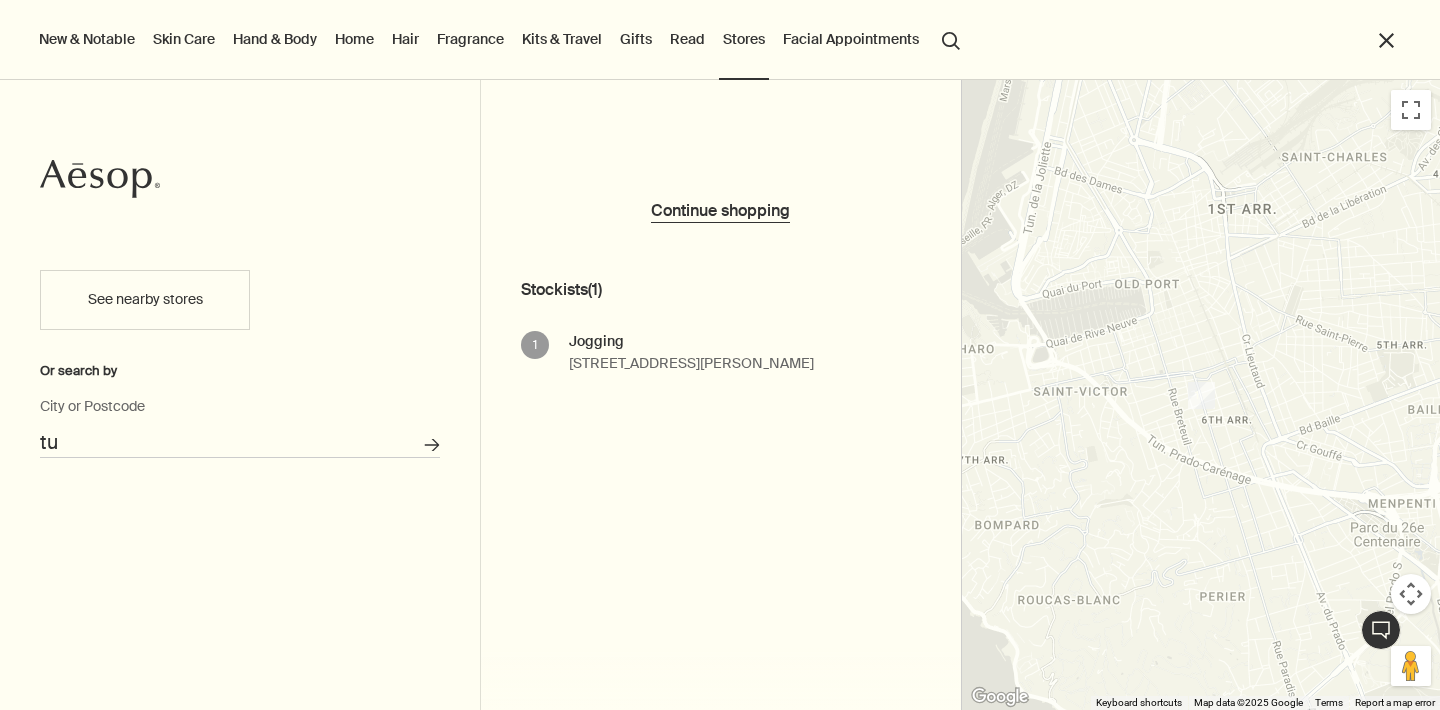type on "t" 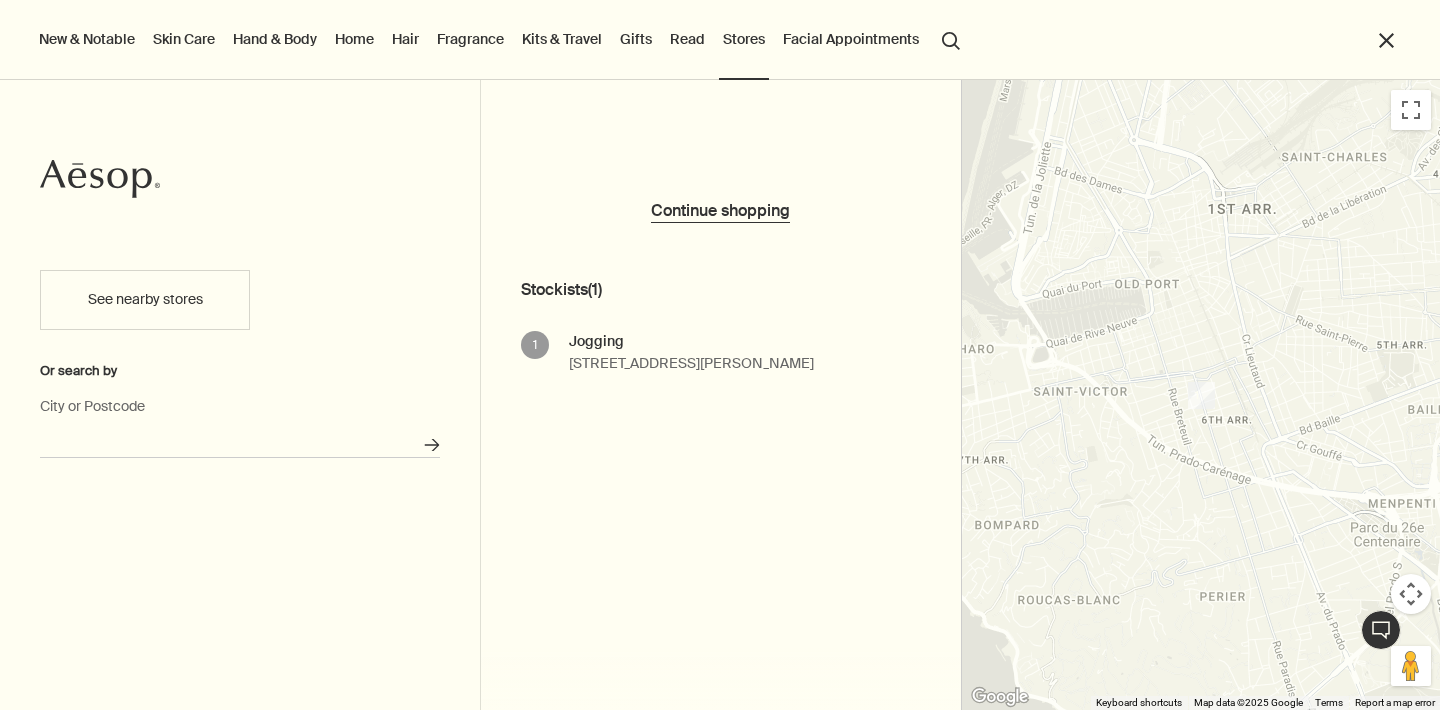 type 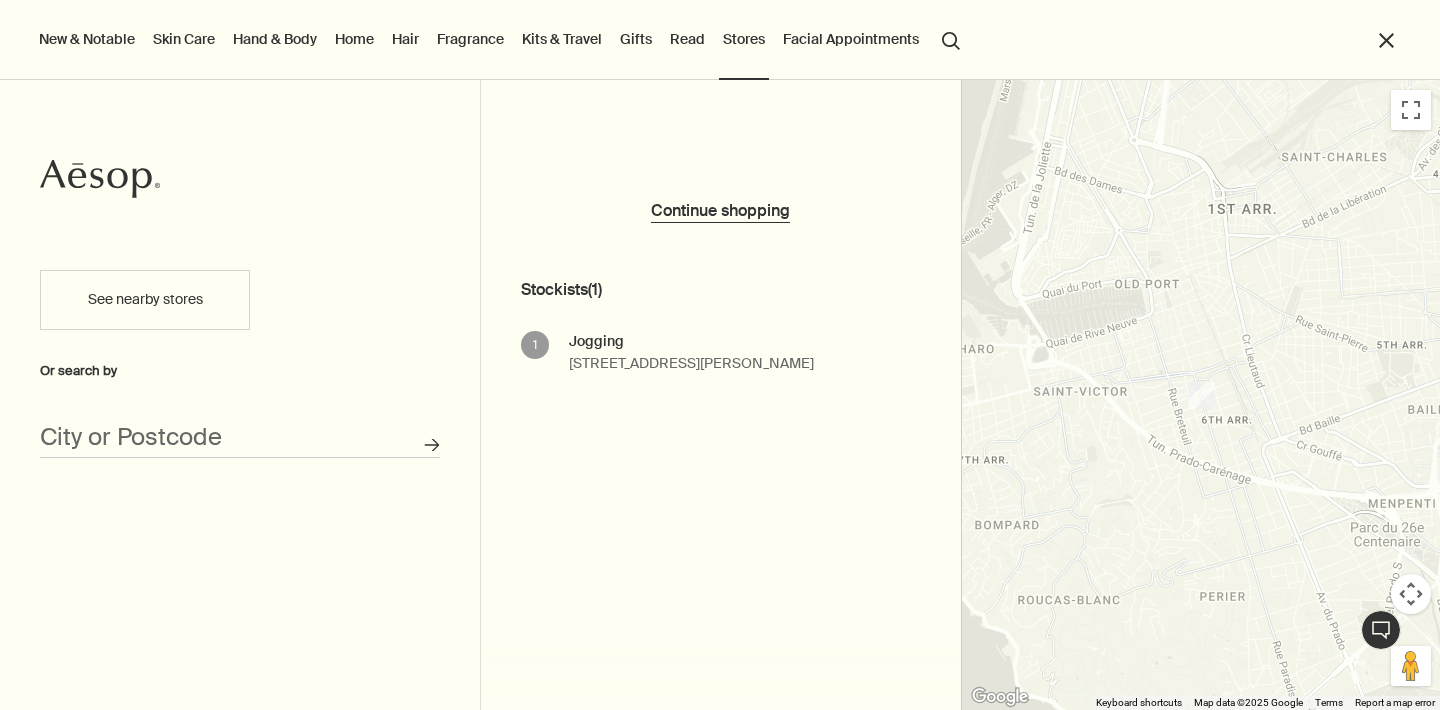 click on "Hair" at bounding box center (405, 39) 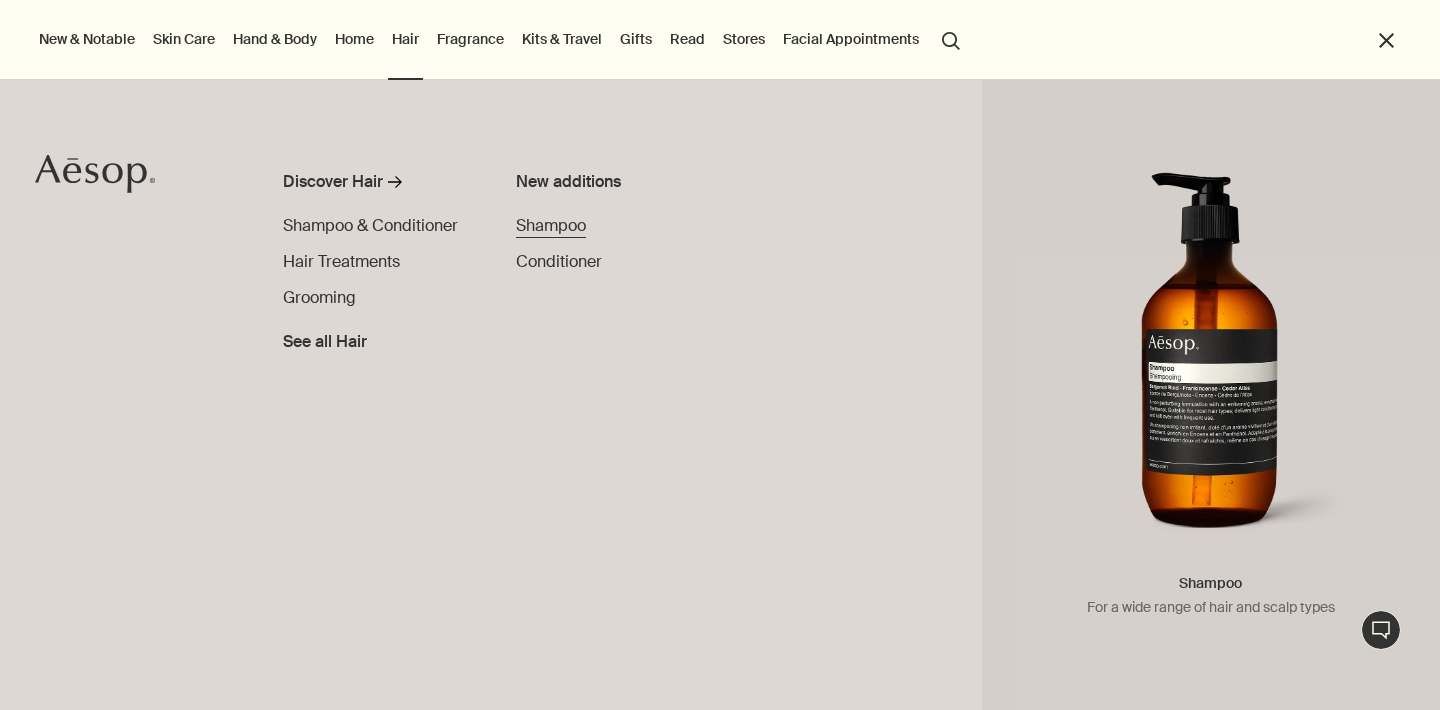 click on "Shampoo" at bounding box center [551, 225] 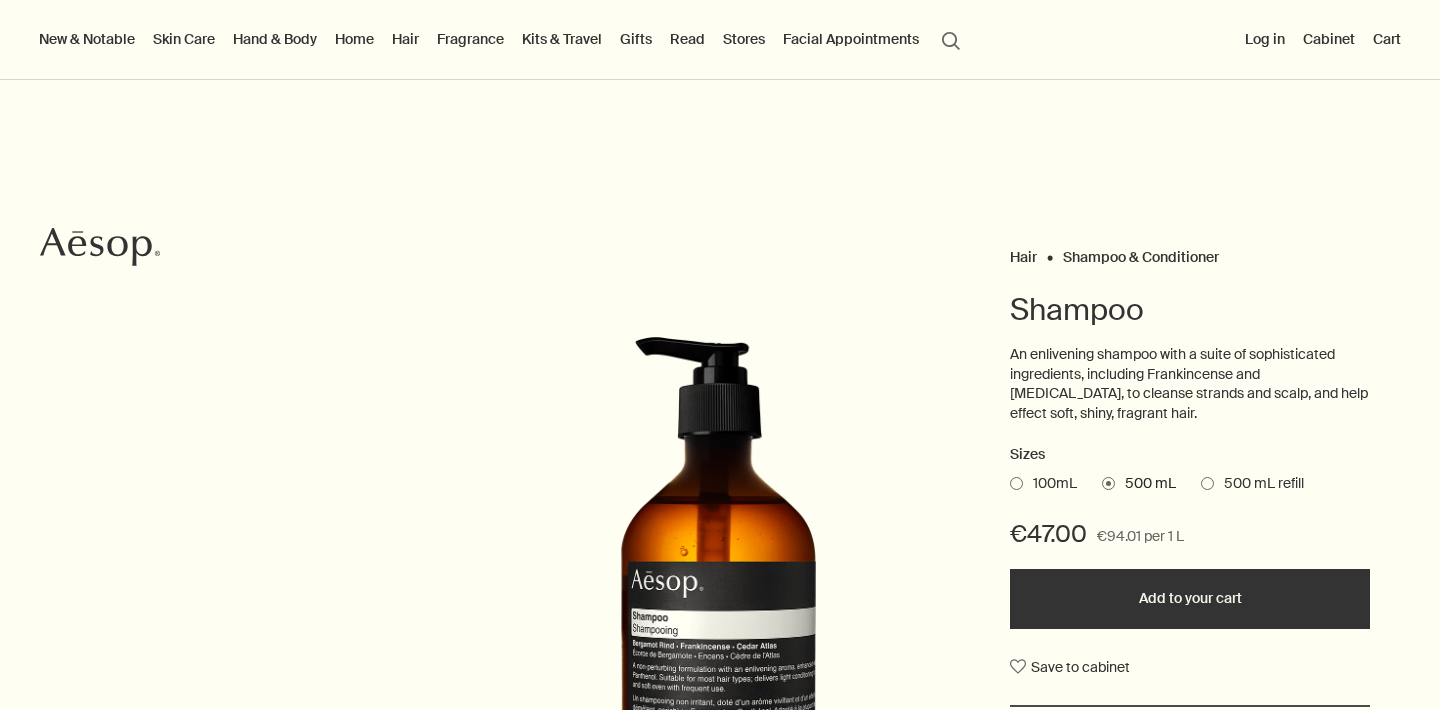 scroll, scrollTop: 564, scrollLeft: 0, axis: vertical 